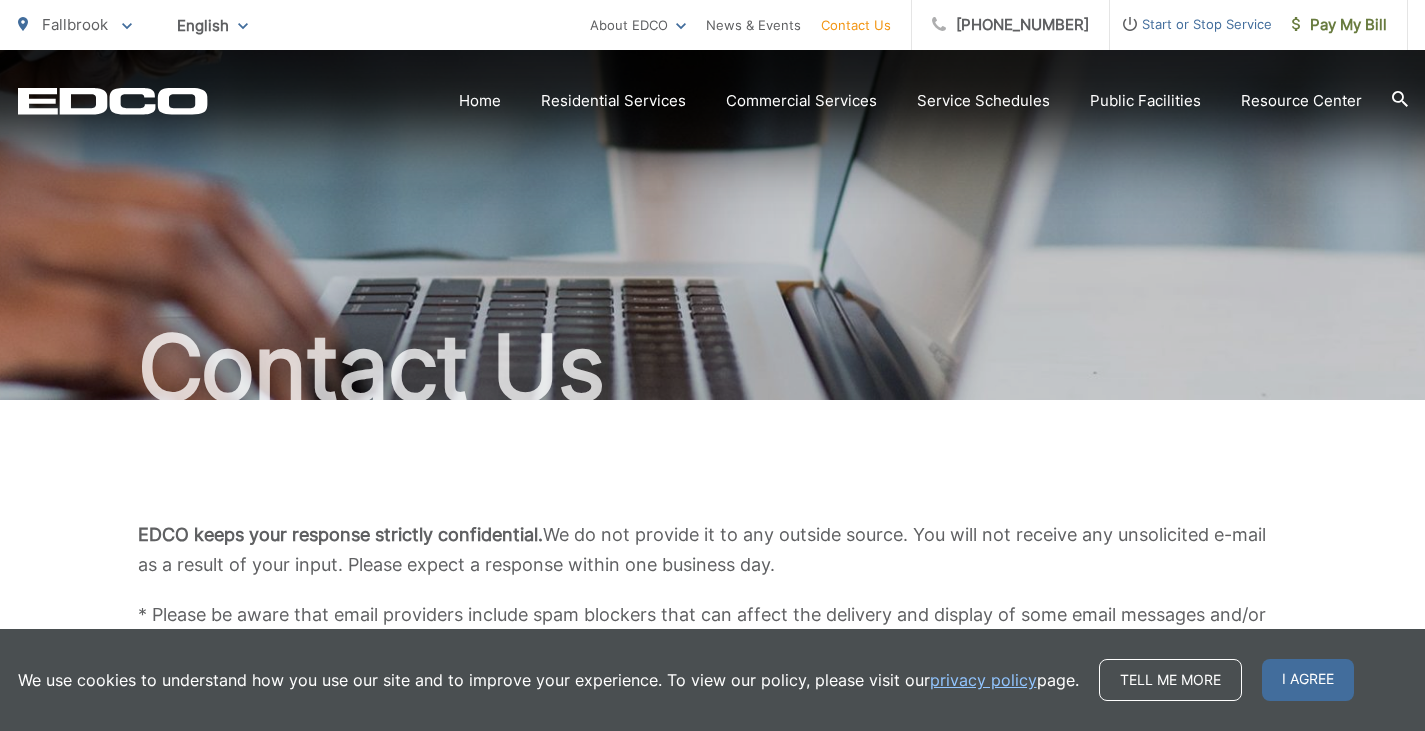 scroll, scrollTop: 0, scrollLeft: 0, axis: both 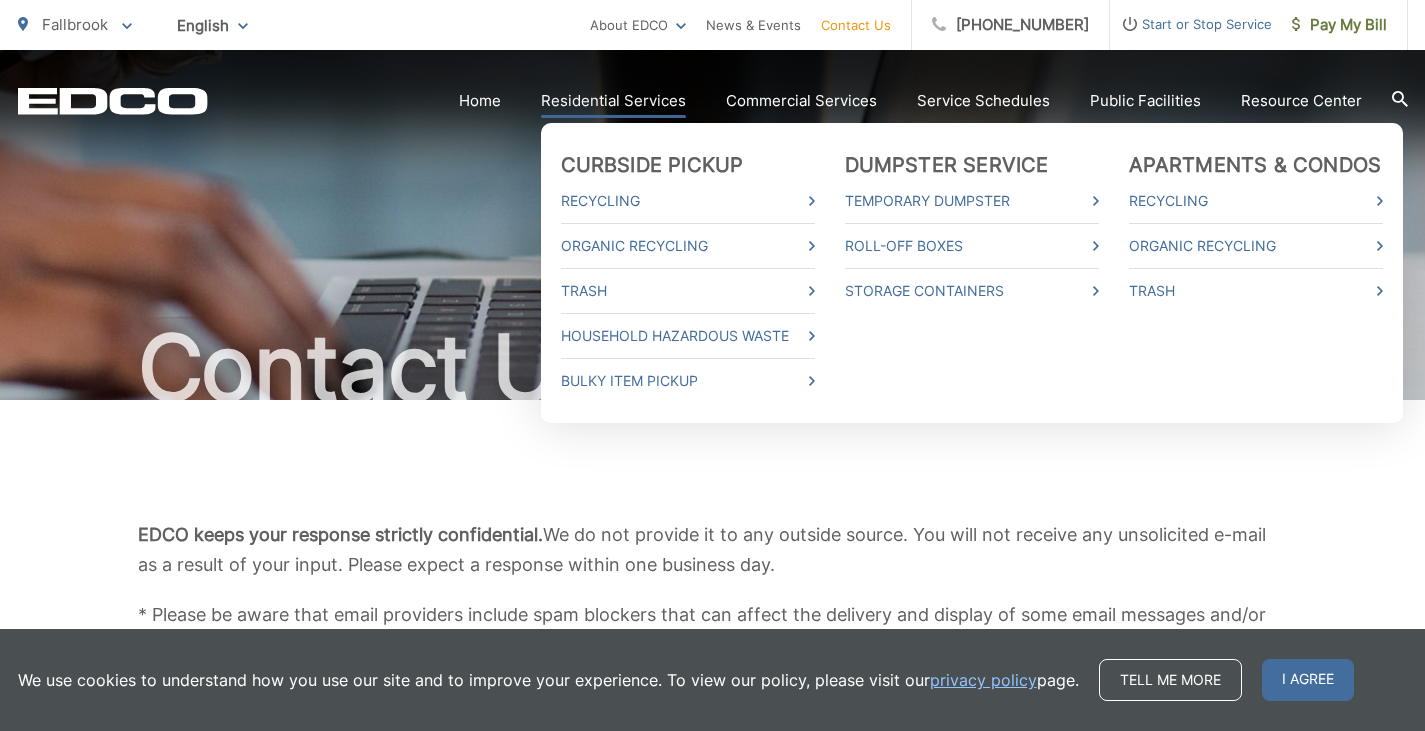 click on "Residential Services" at bounding box center (613, 101) 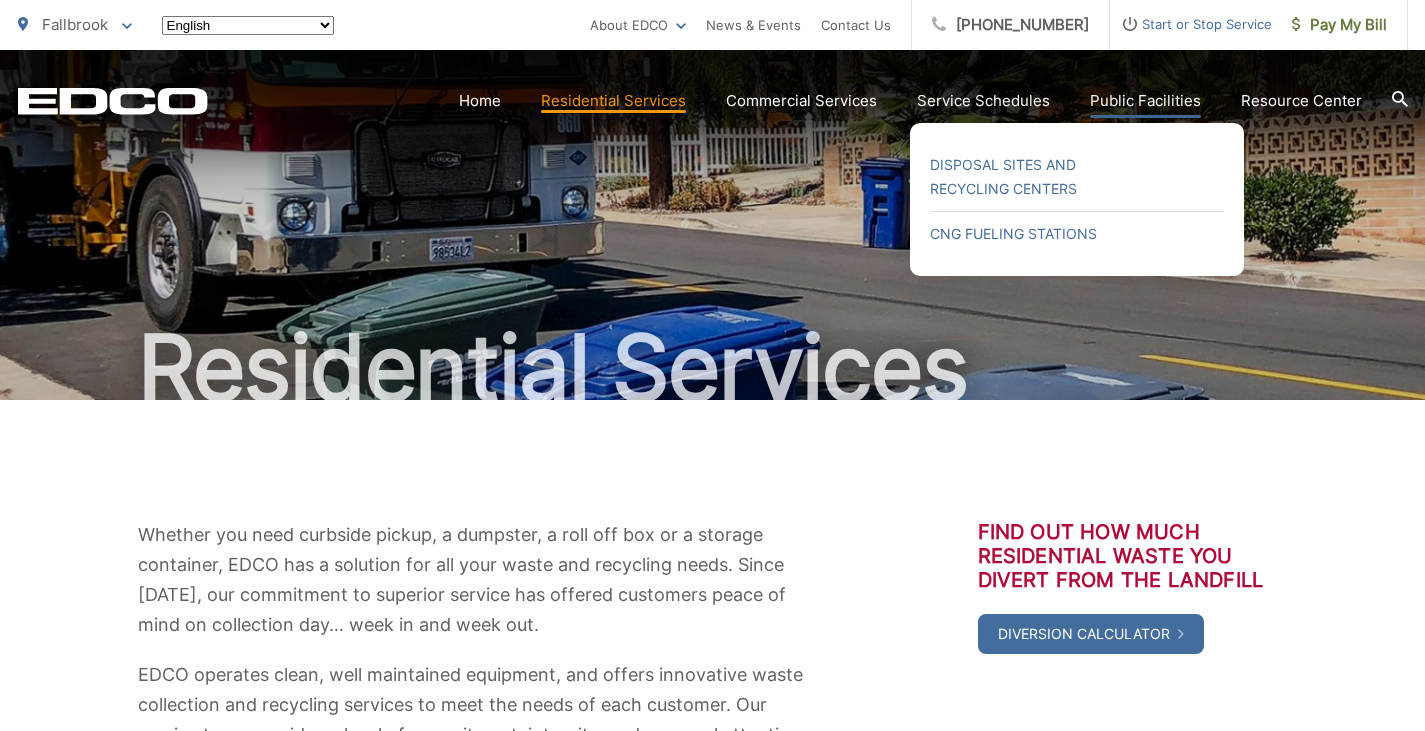 scroll, scrollTop: 0, scrollLeft: 0, axis: both 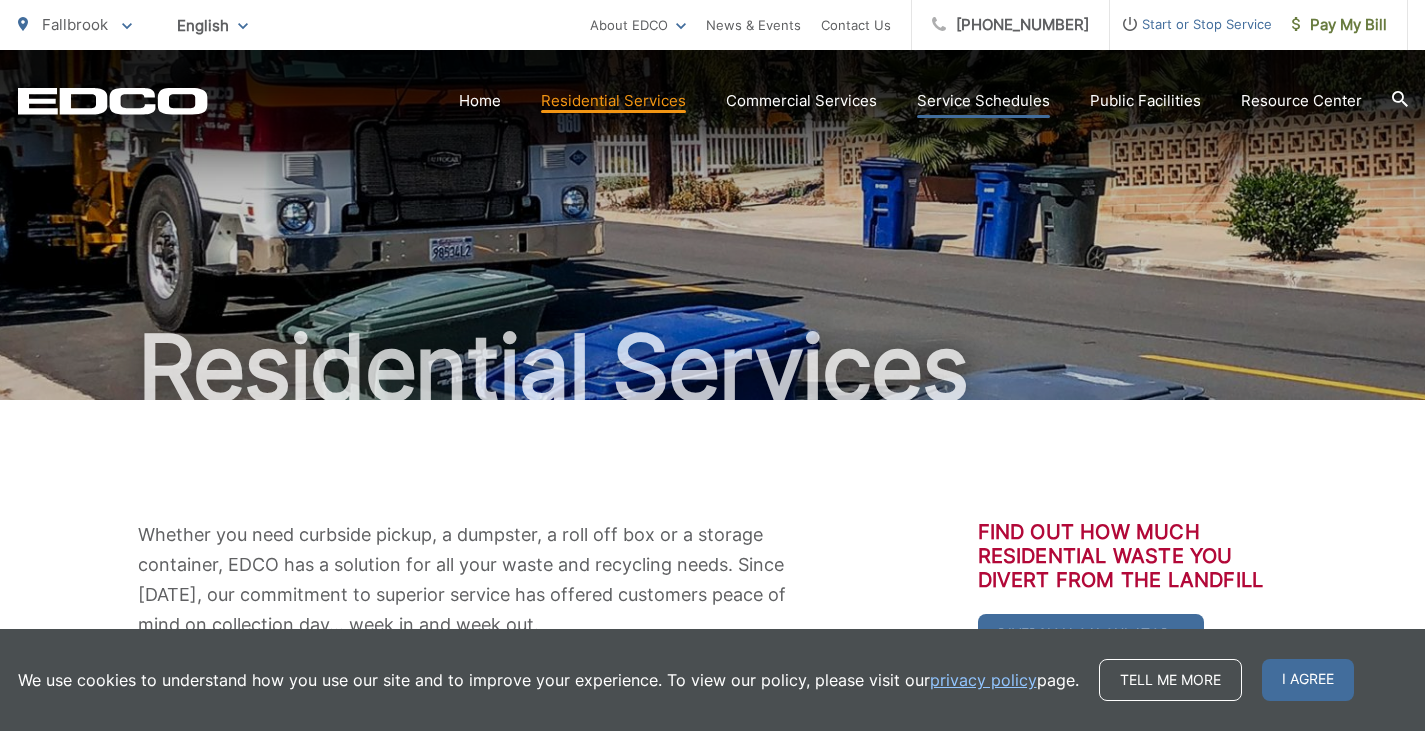click on "Service Schedules" at bounding box center [983, 101] 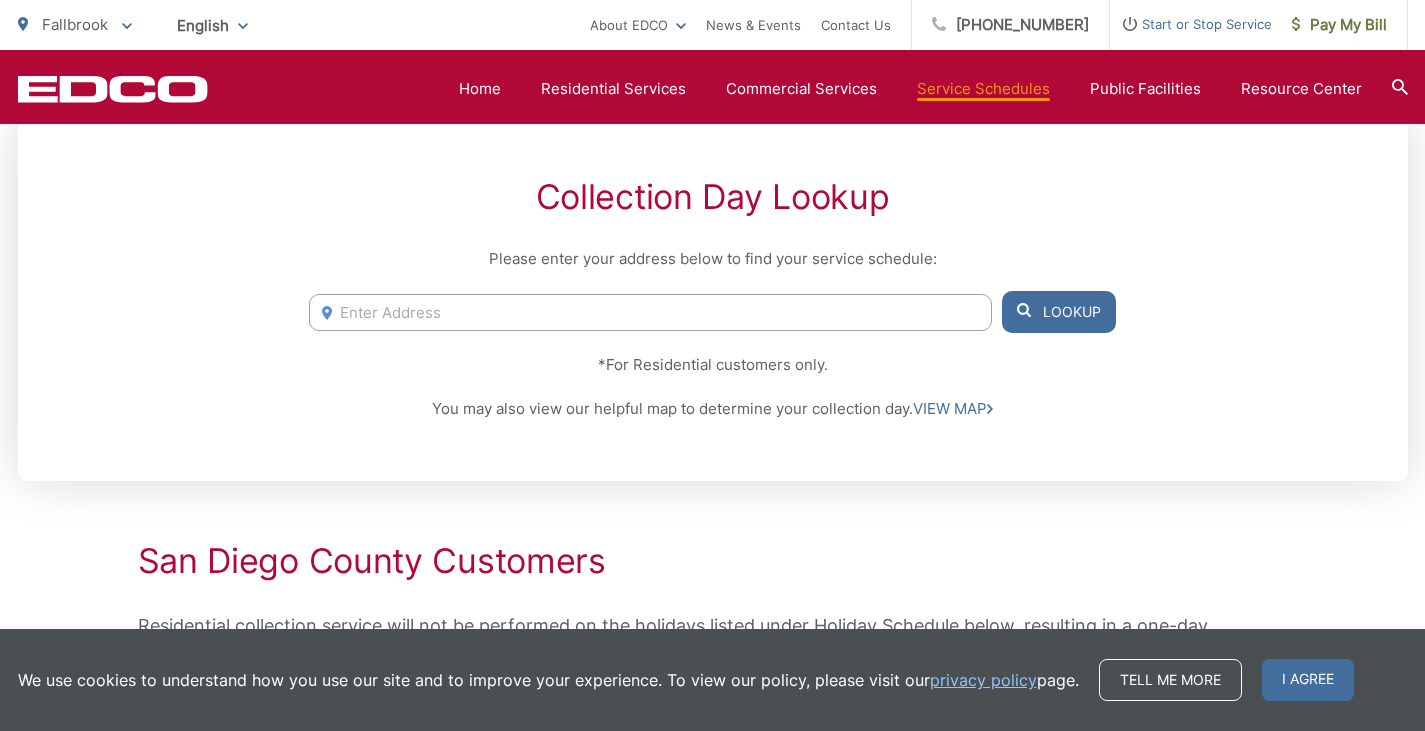 scroll, scrollTop: 399, scrollLeft: 0, axis: vertical 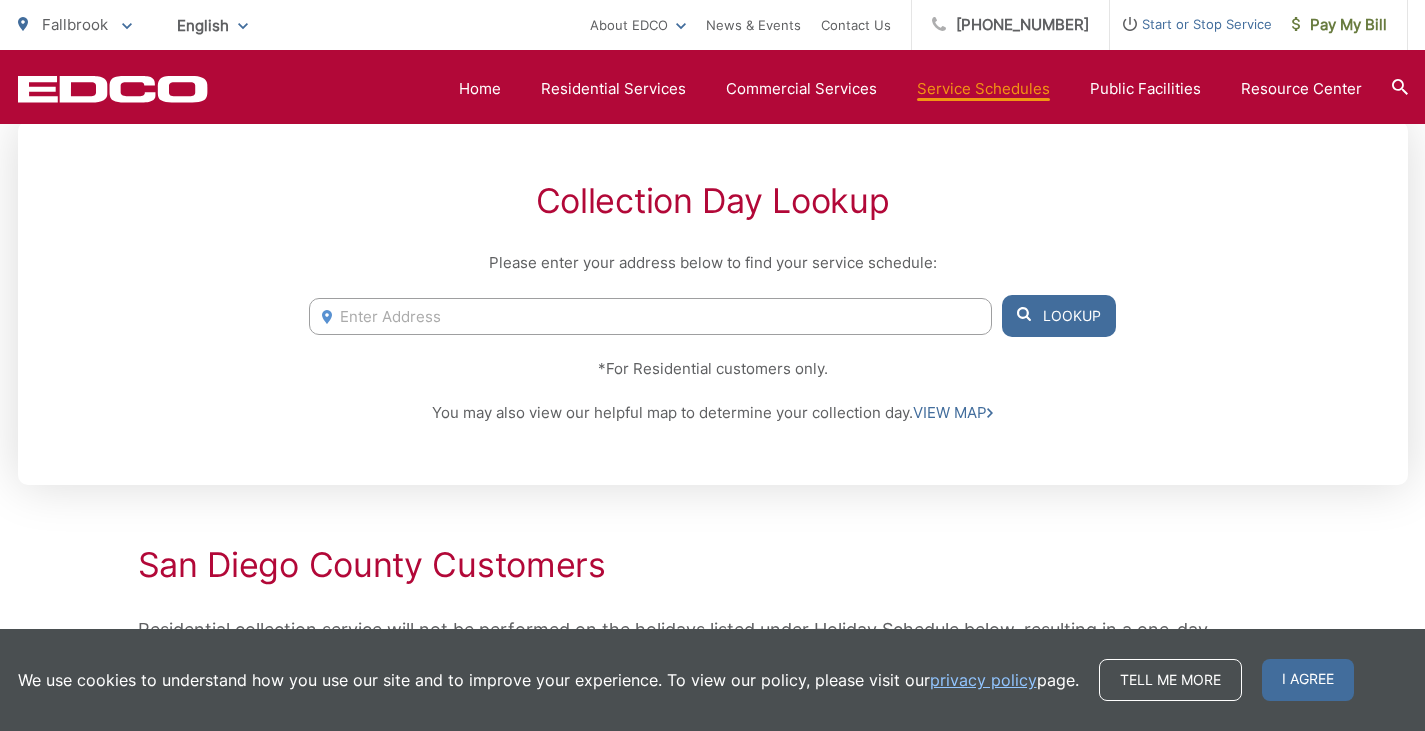 click at bounding box center (650, 316) 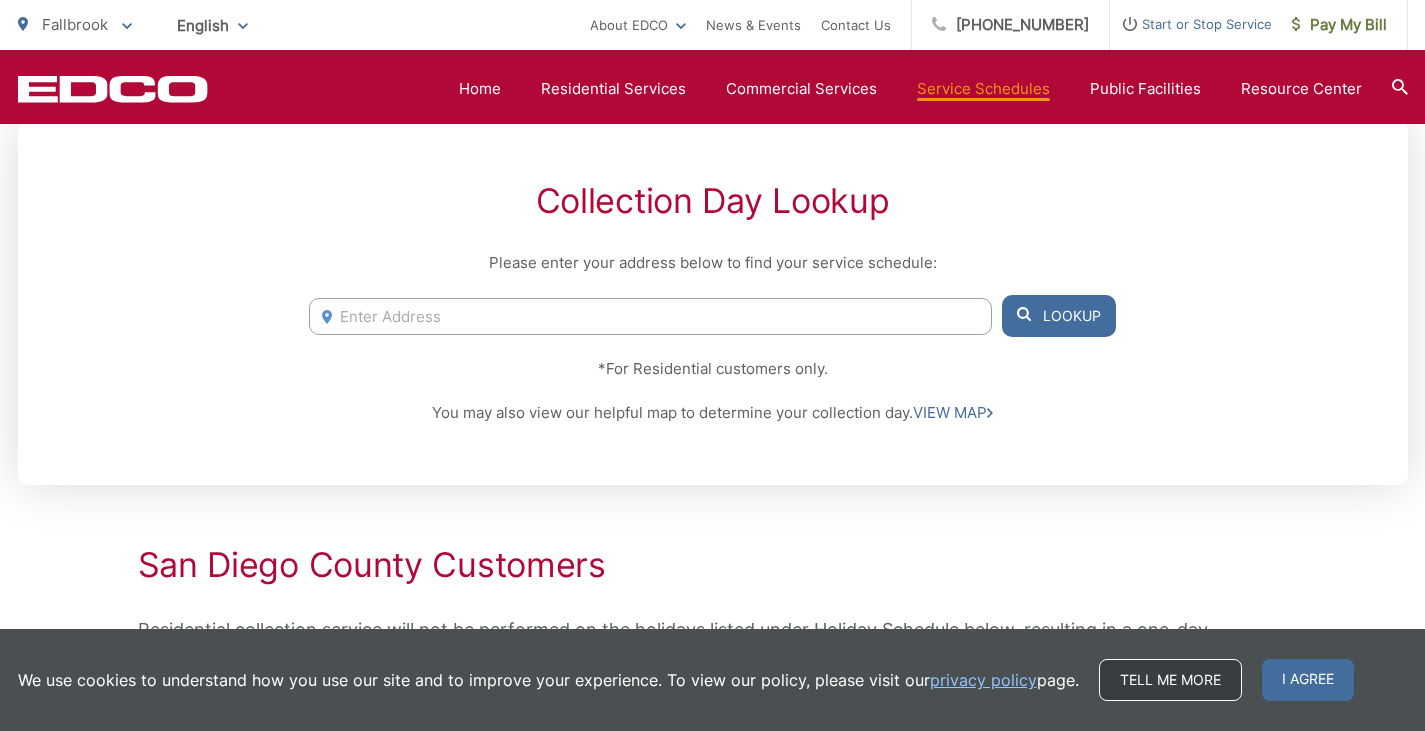 click on "Tell me more" at bounding box center [1170, 680] 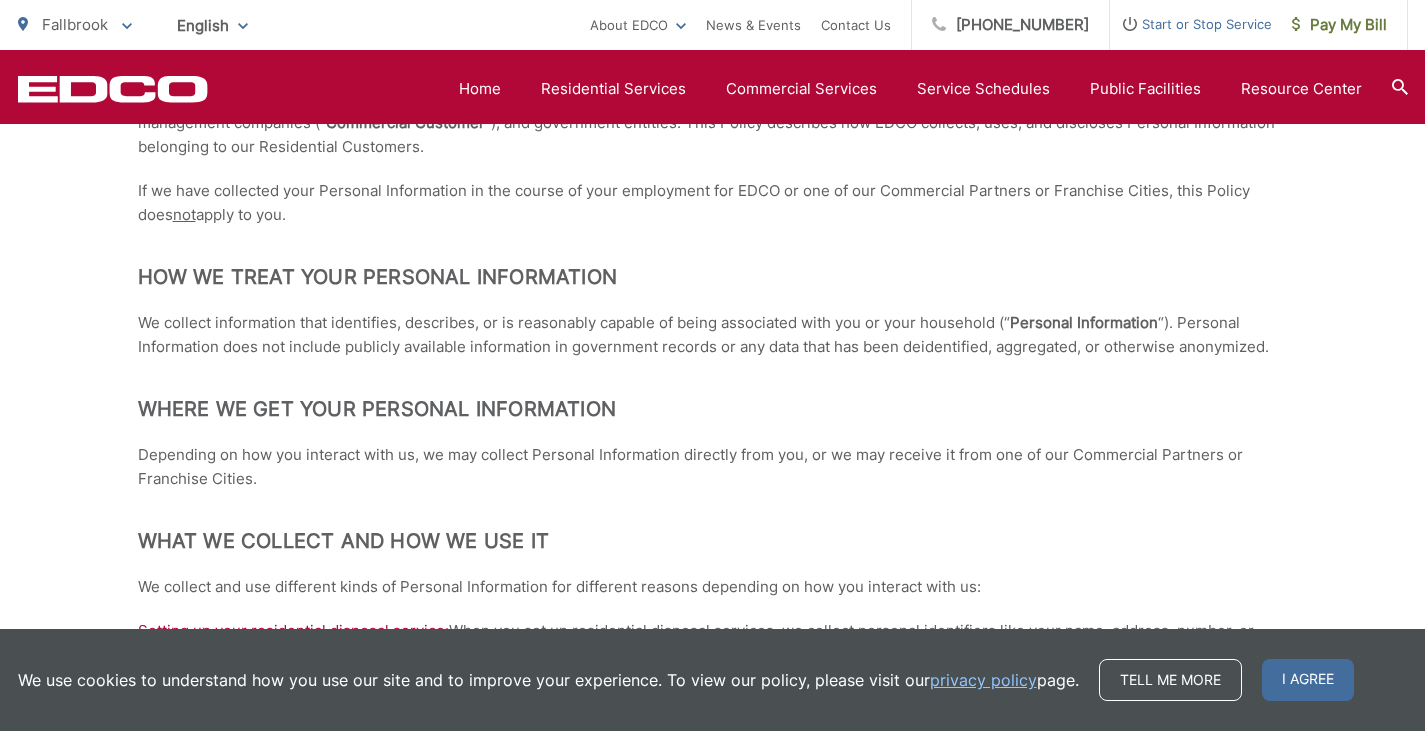 scroll, scrollTop: 634, scrollLeft: 0, axis: vertical 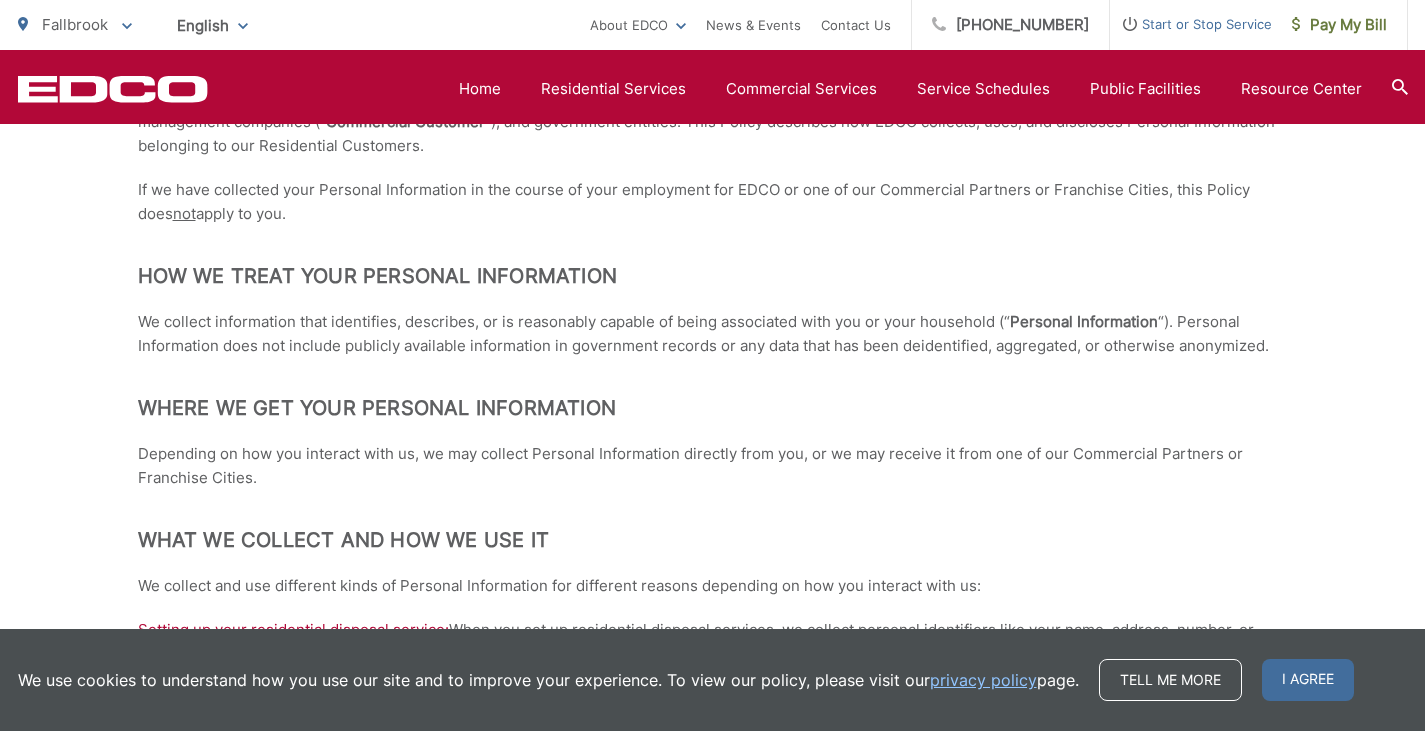 click on "We use cookies to understand how you use our site and to improve your experience. To view our policy, please visit our  privacy policy  page.
Tell me more
I agree" at bounding box center (712, 680) 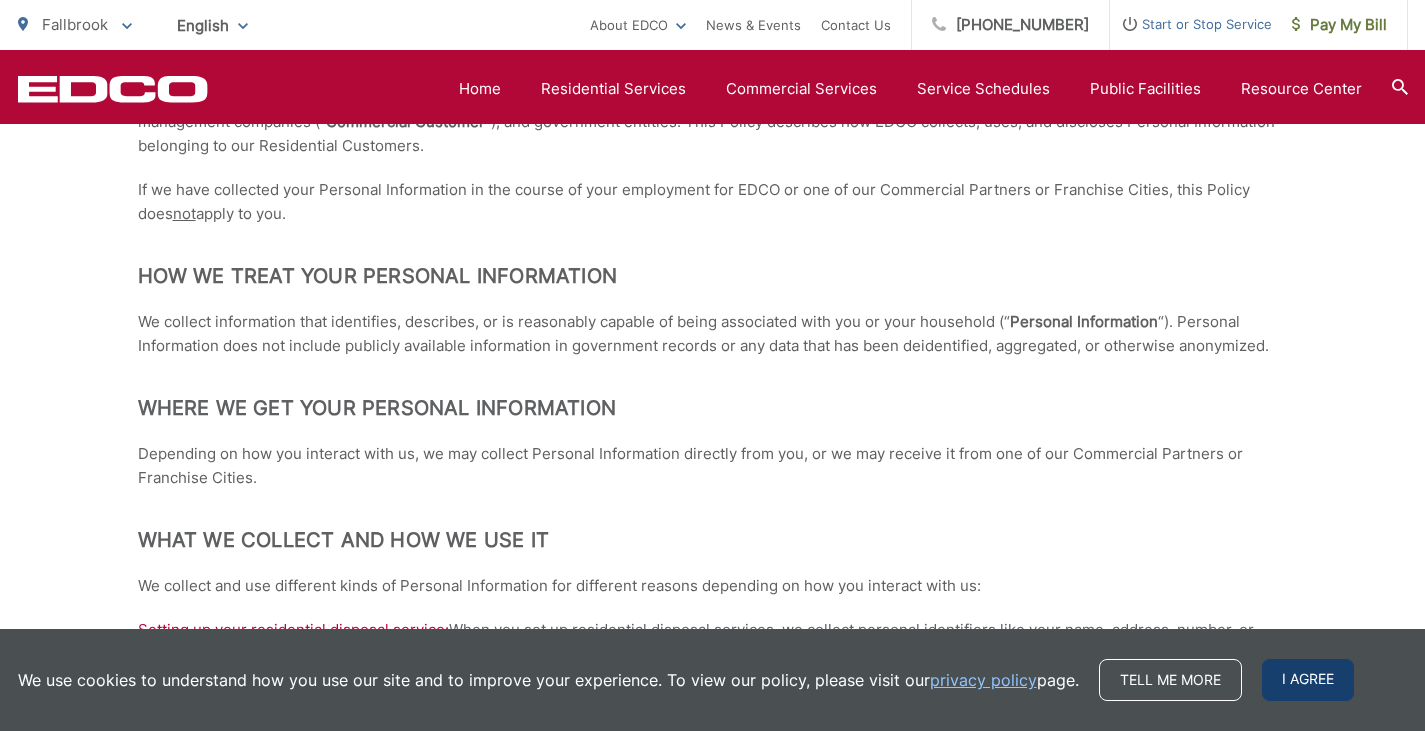 click on "I agree" at bounding box center [1308, 680] 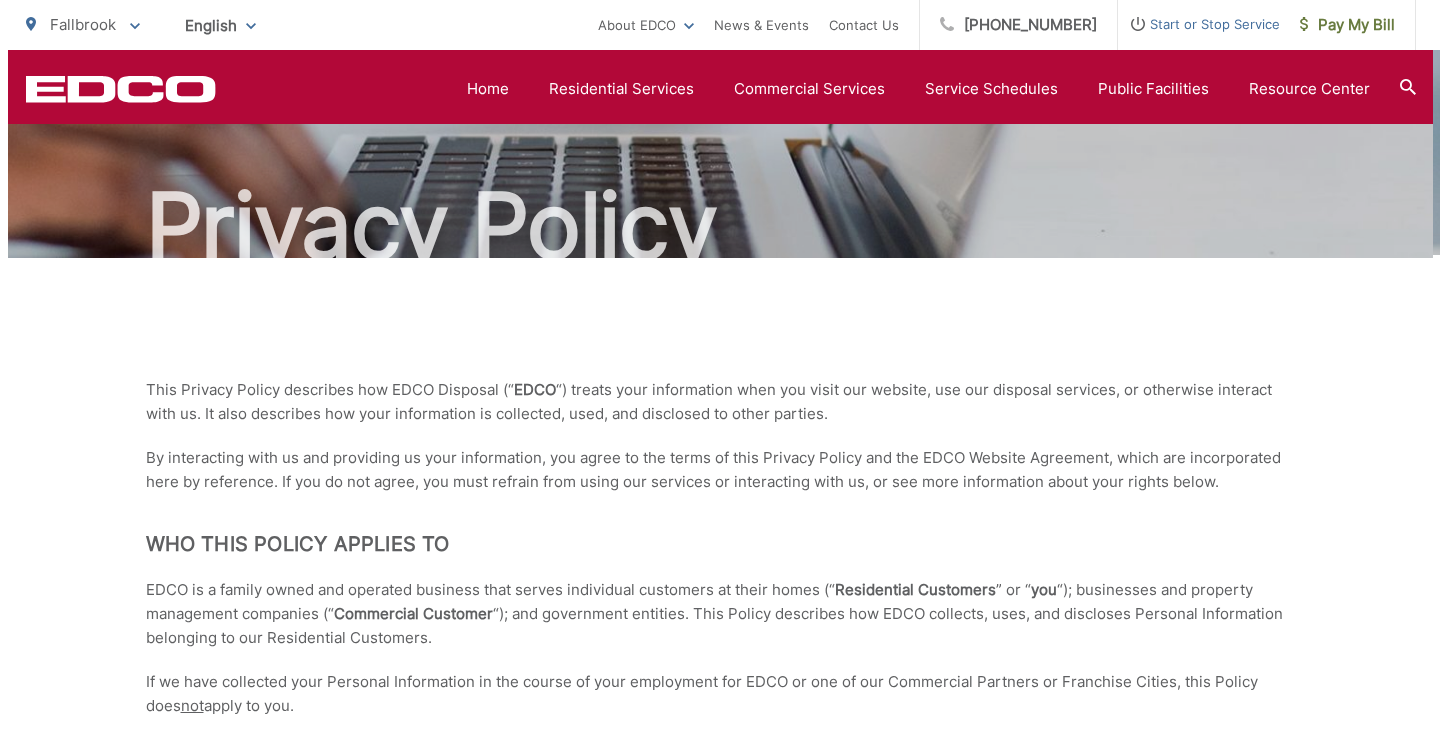 scroll, scrollTop: 139, scrollLeft: 0, axis: vertical 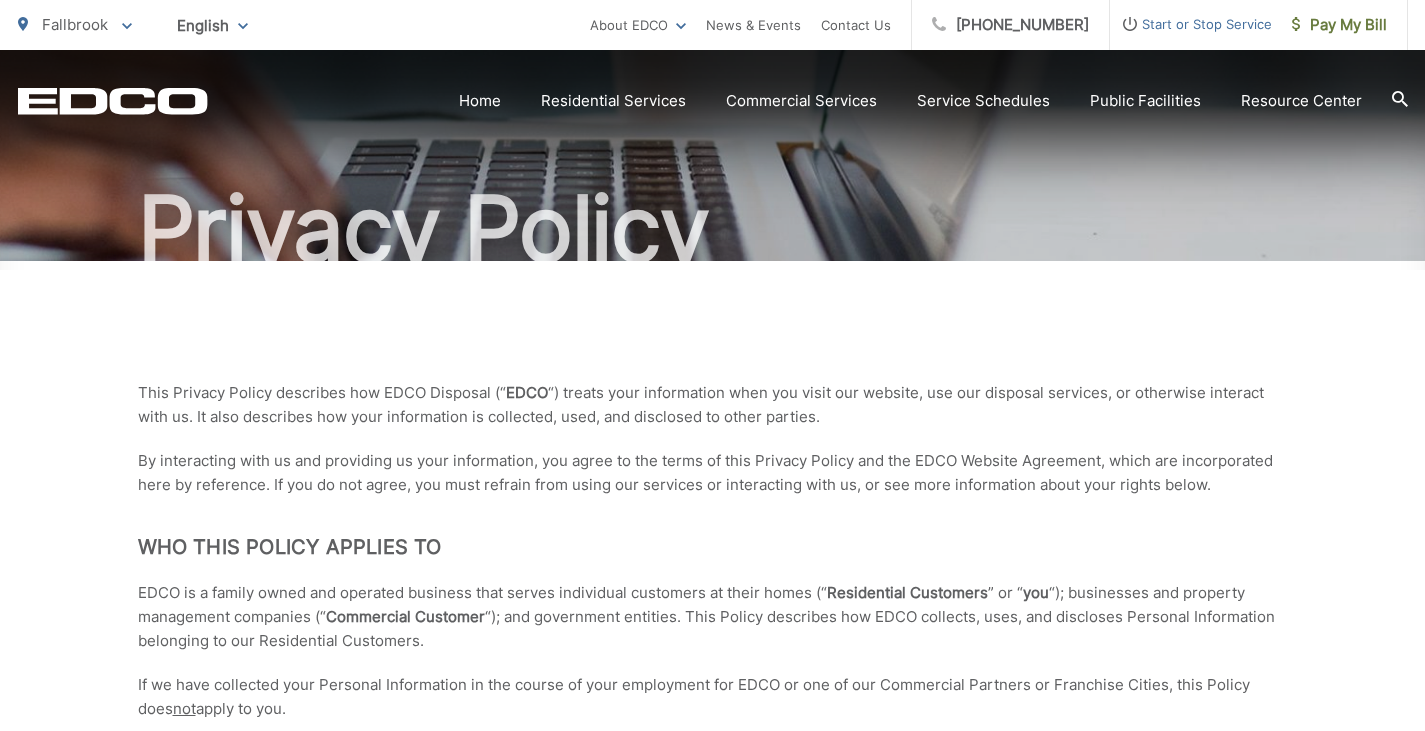 click on "Start or Stop Service" at bounding box center [1191, 24] 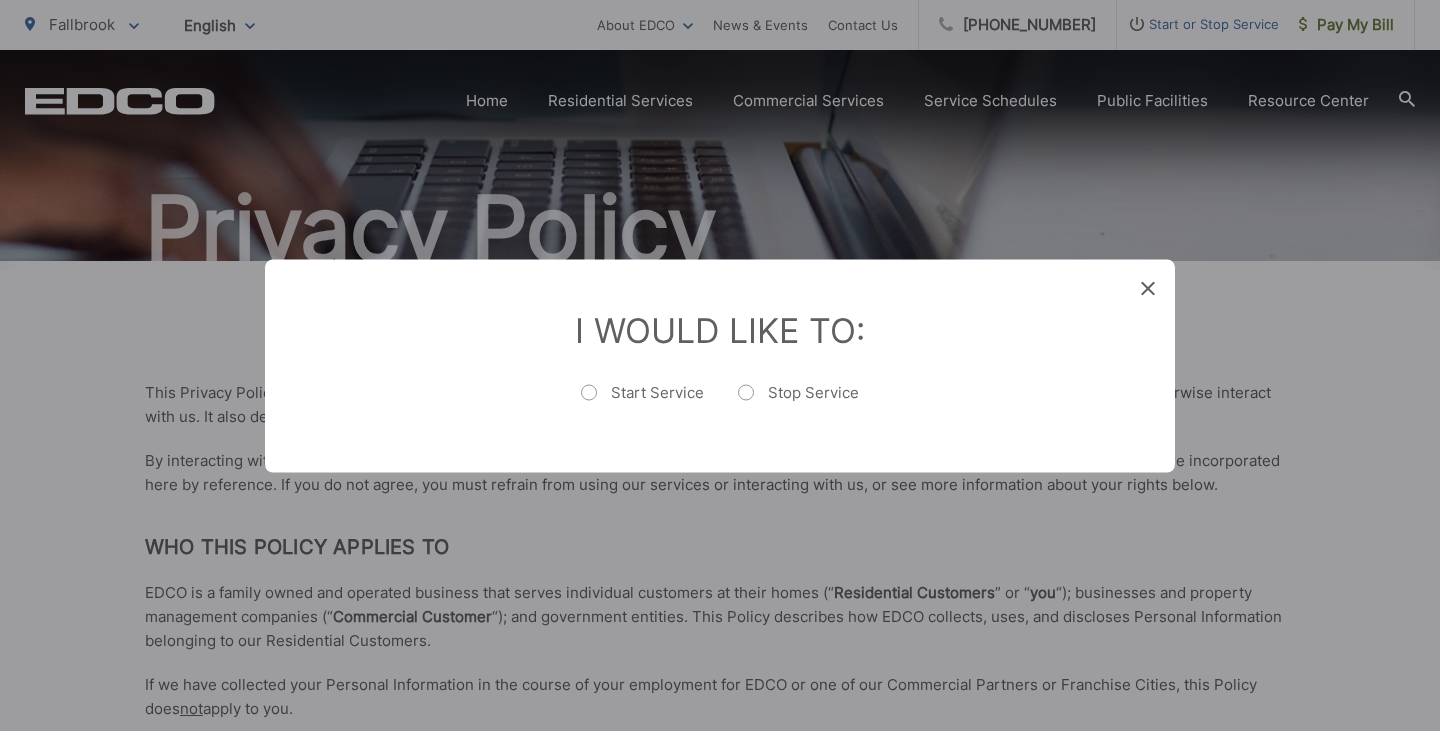 click on "Start Service" at bounding box center (642, 402) 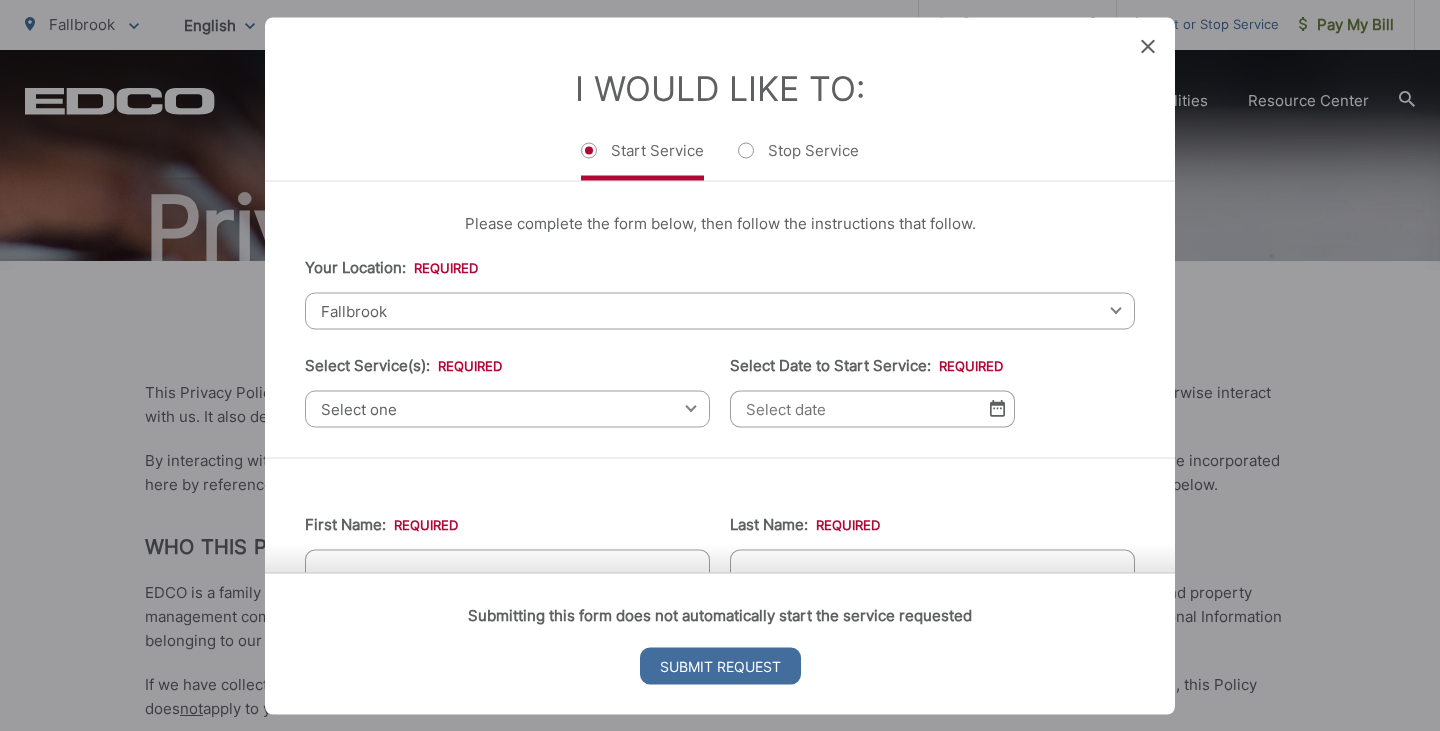 click on "Select one" at bounding box center (507, 408) 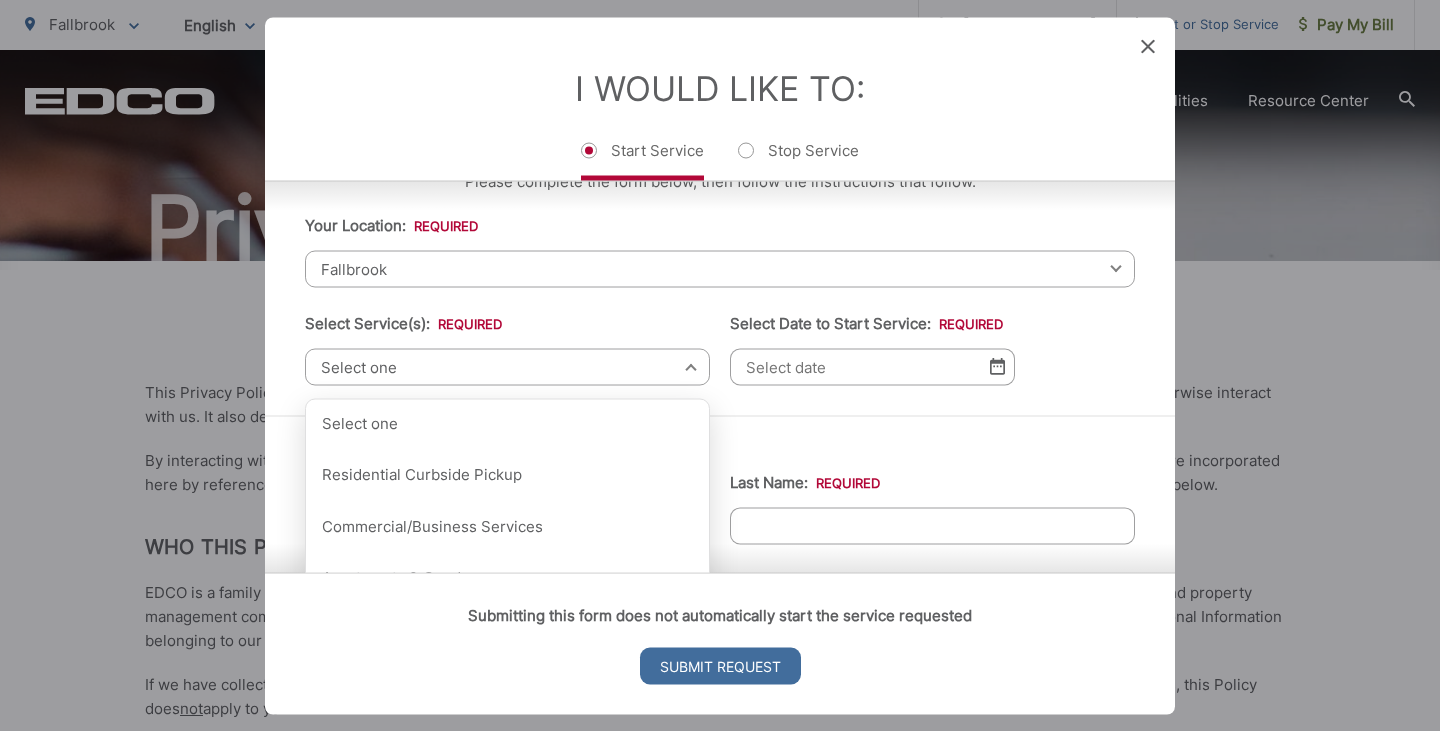 scroll, scrollTop: 43, scrollLeft: 0, axis: vertical 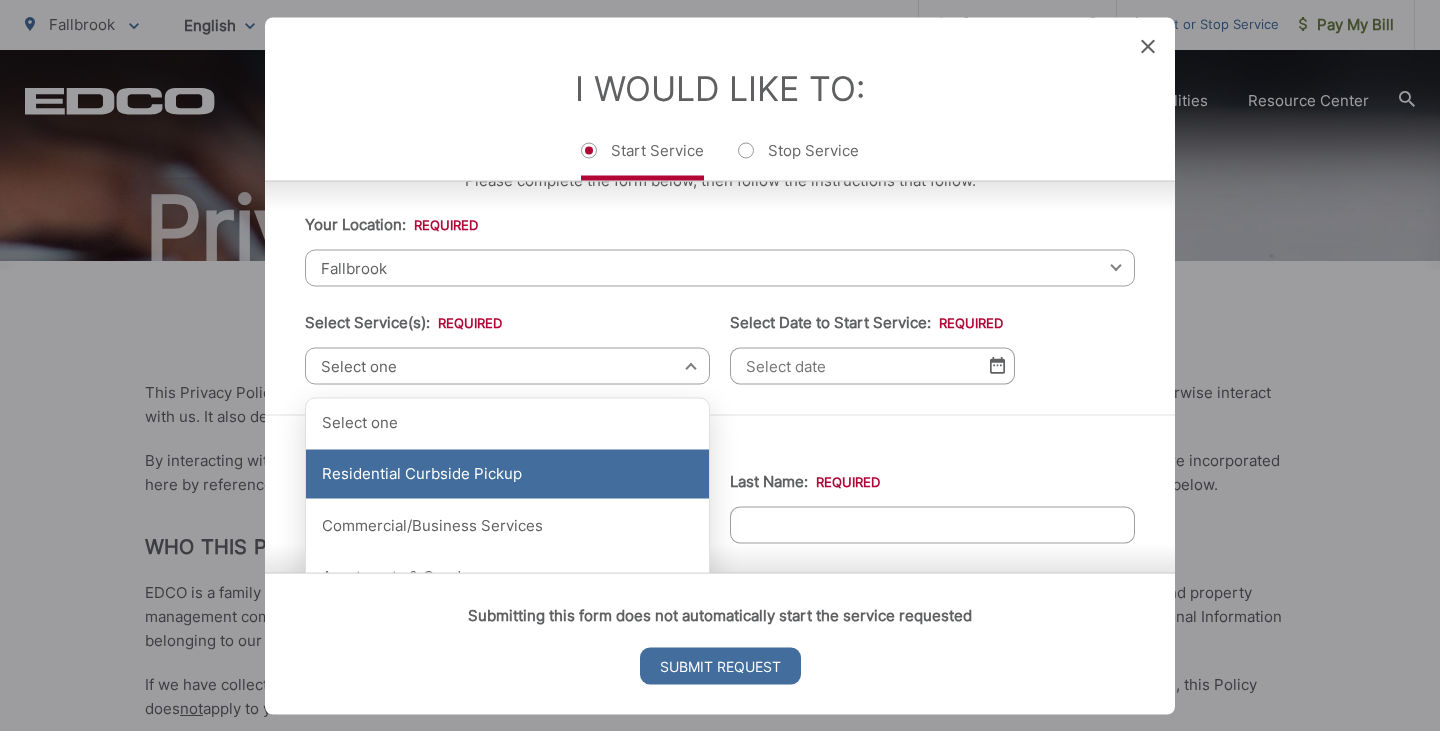 click on "Residential Curbside Pickup" at bounding box center [507, 474] 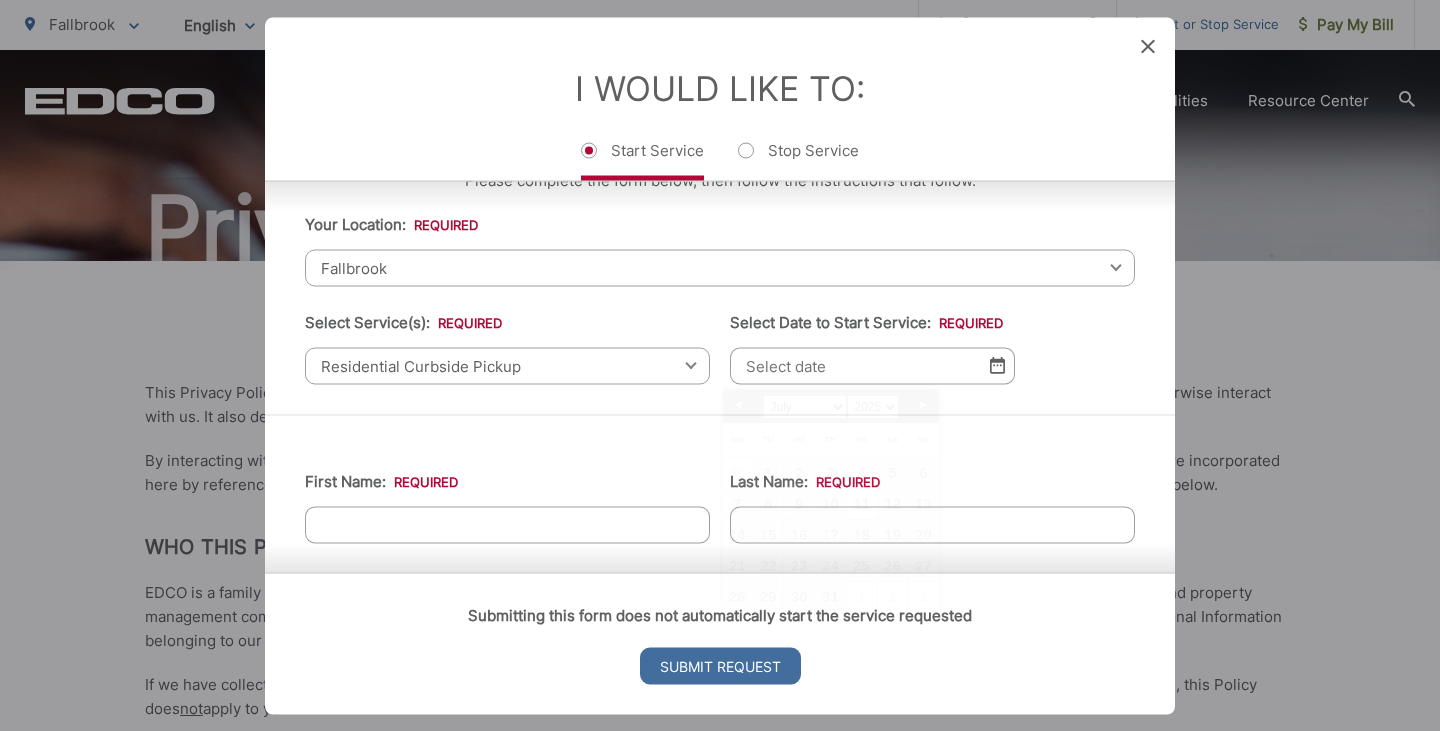 click on "Select Date to Start Service: *" at bounding box center (872, 365) 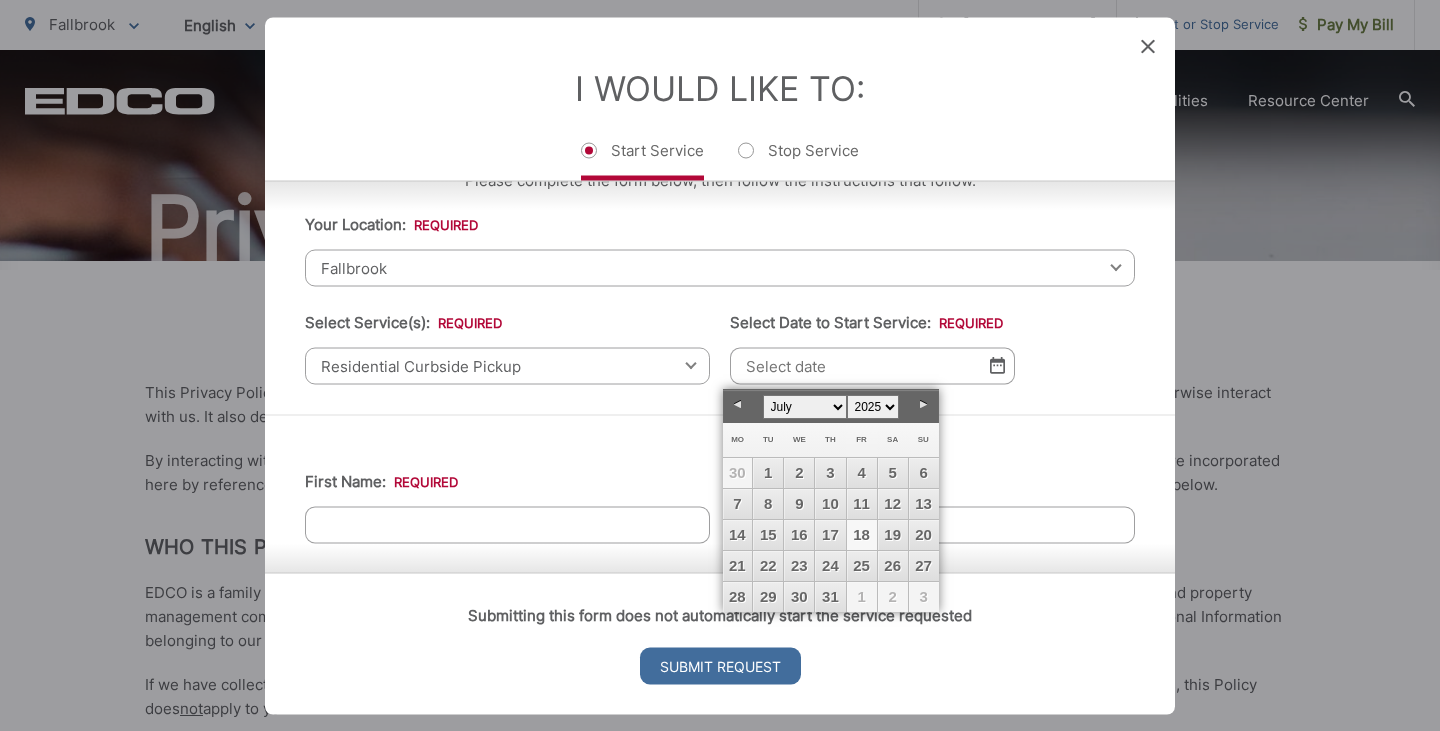 click on "18" at bounding box center (862, 535) 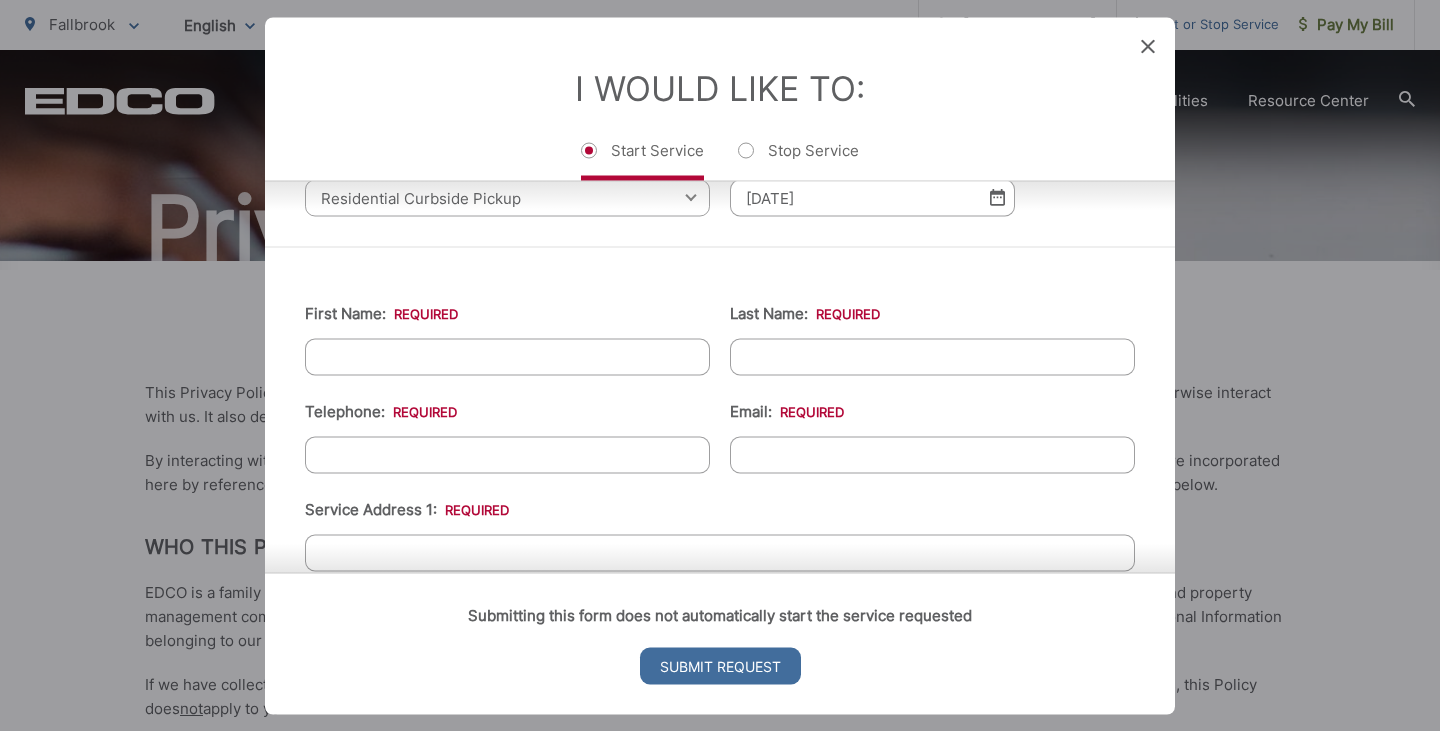 scroll, scrollTop: 225, scrollLeft: 0, axis: vertical 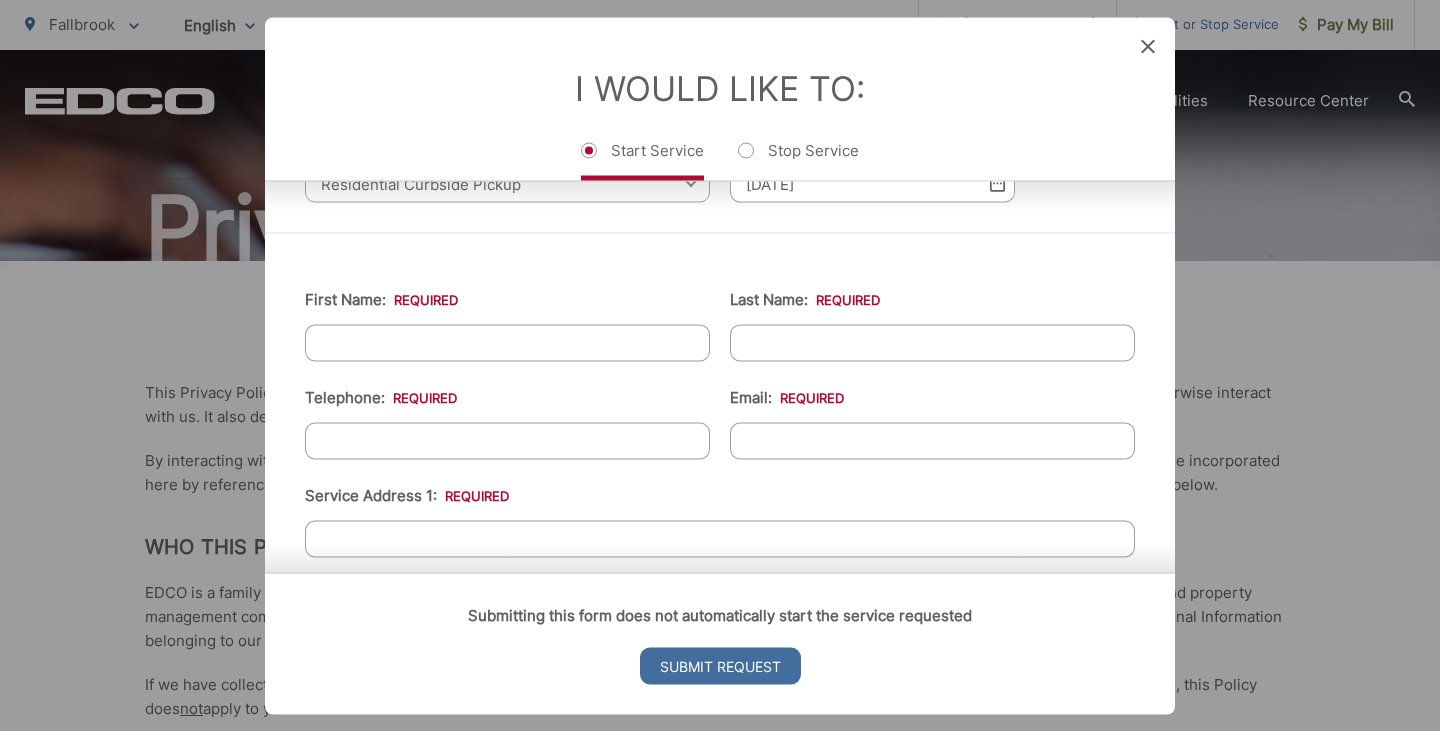 click on "First Name: *" at bounding box center (507, 342) 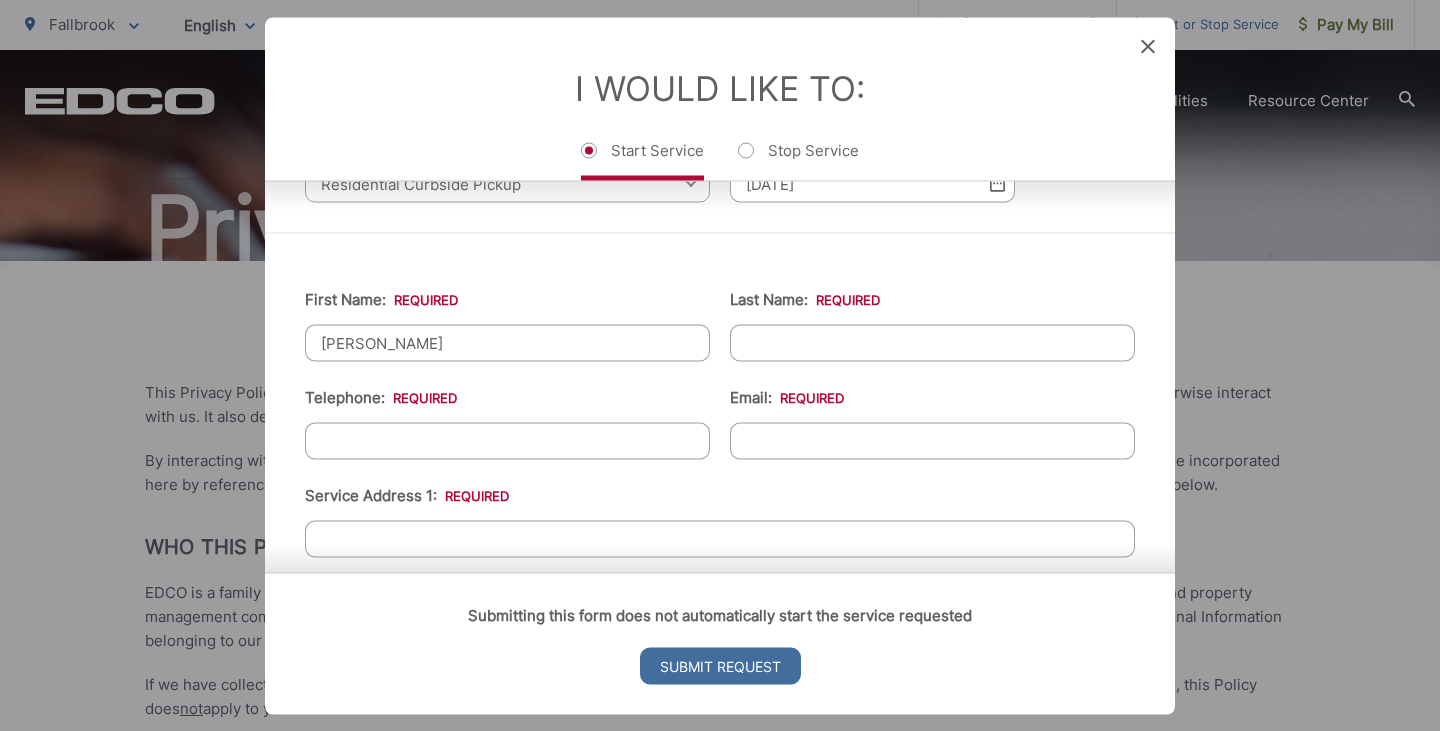 type on "[PERSON_NAME]" 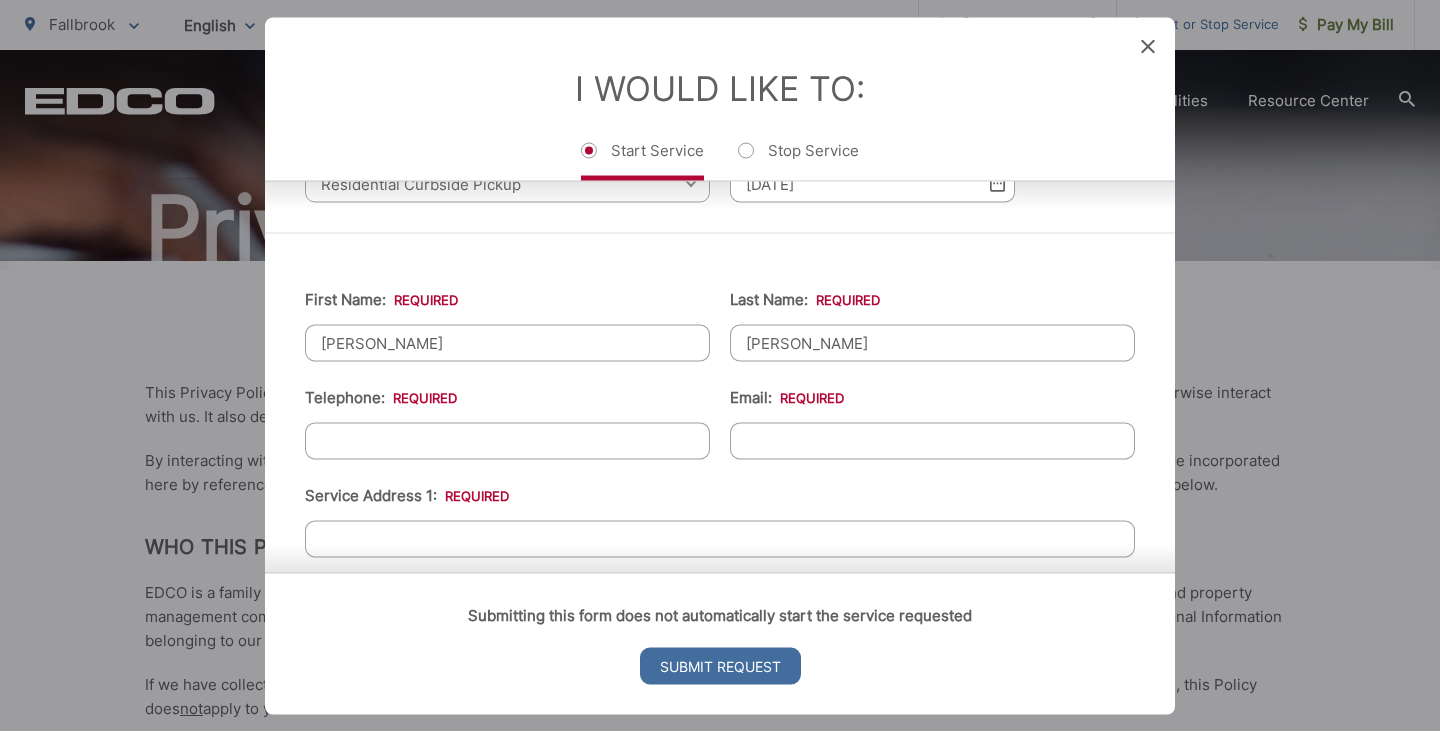 type on "[PERSON_NAME]" 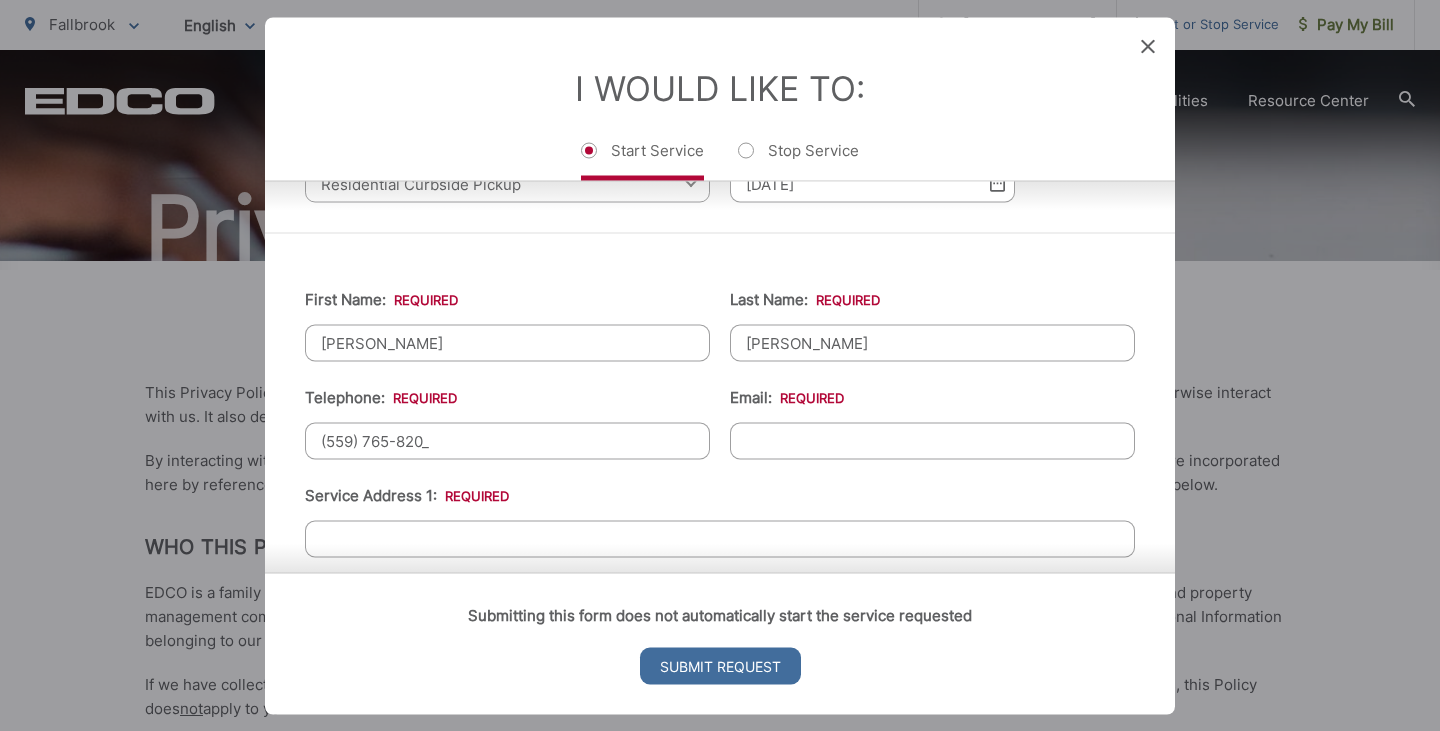 type on "[PHONE_NUMBER]" 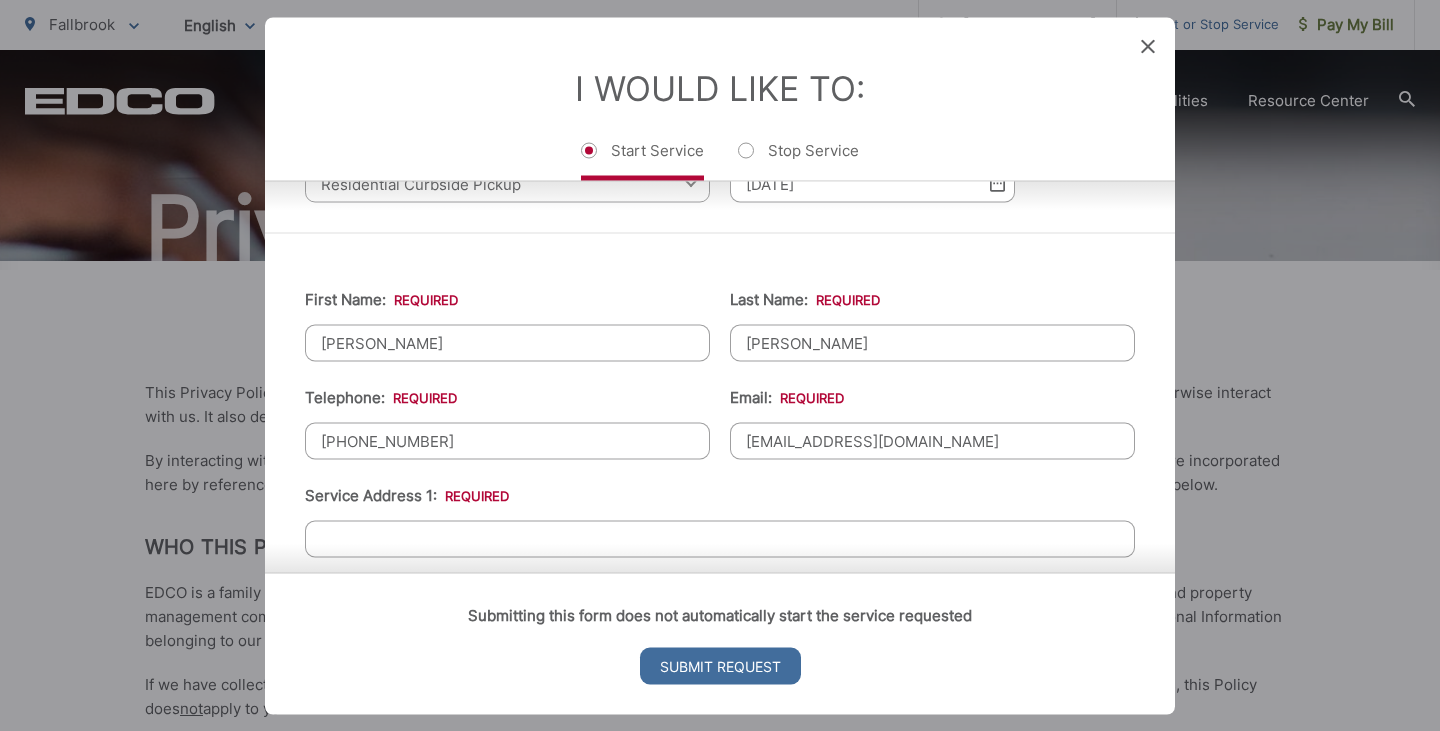 type on "[EMAIL_ADDRESS][DOMAIN_NAME]" 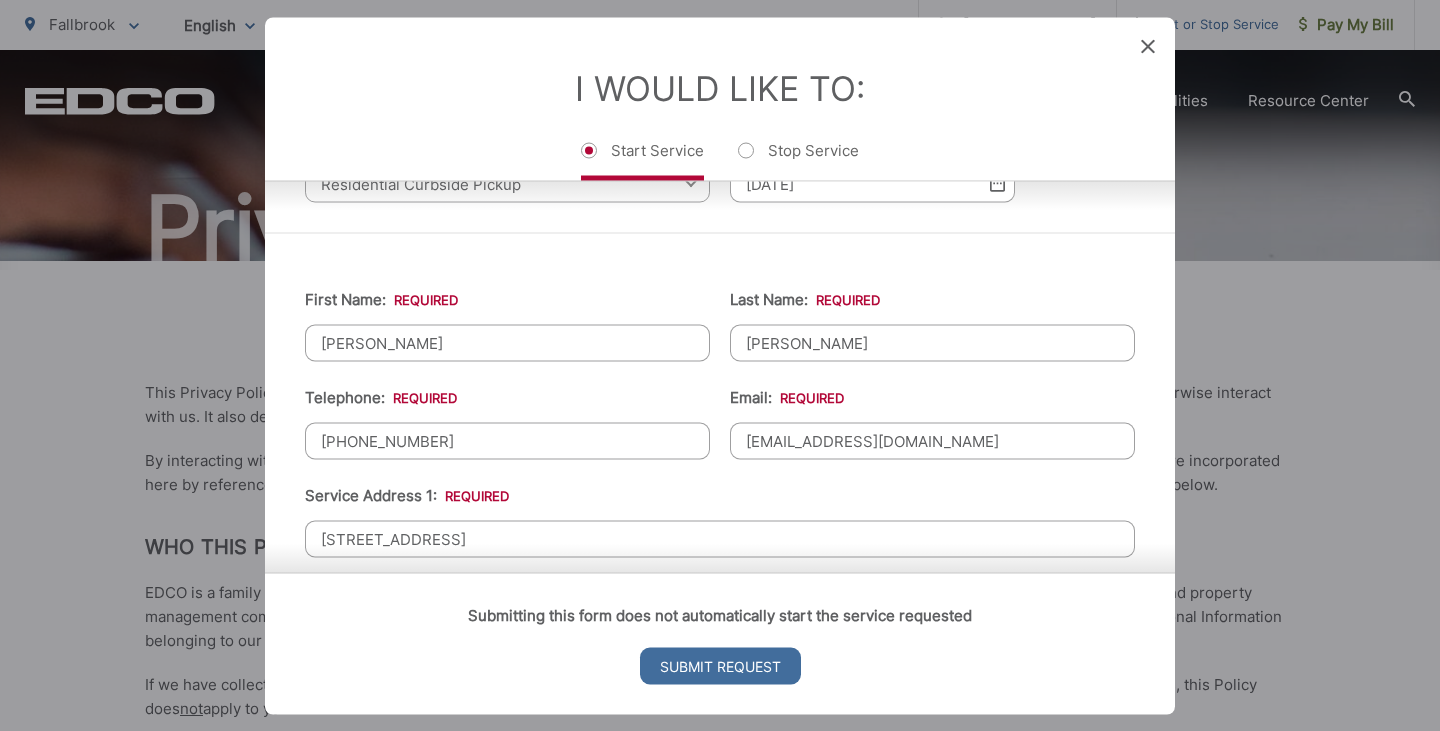 type on "[STREET_ADDRESS]" 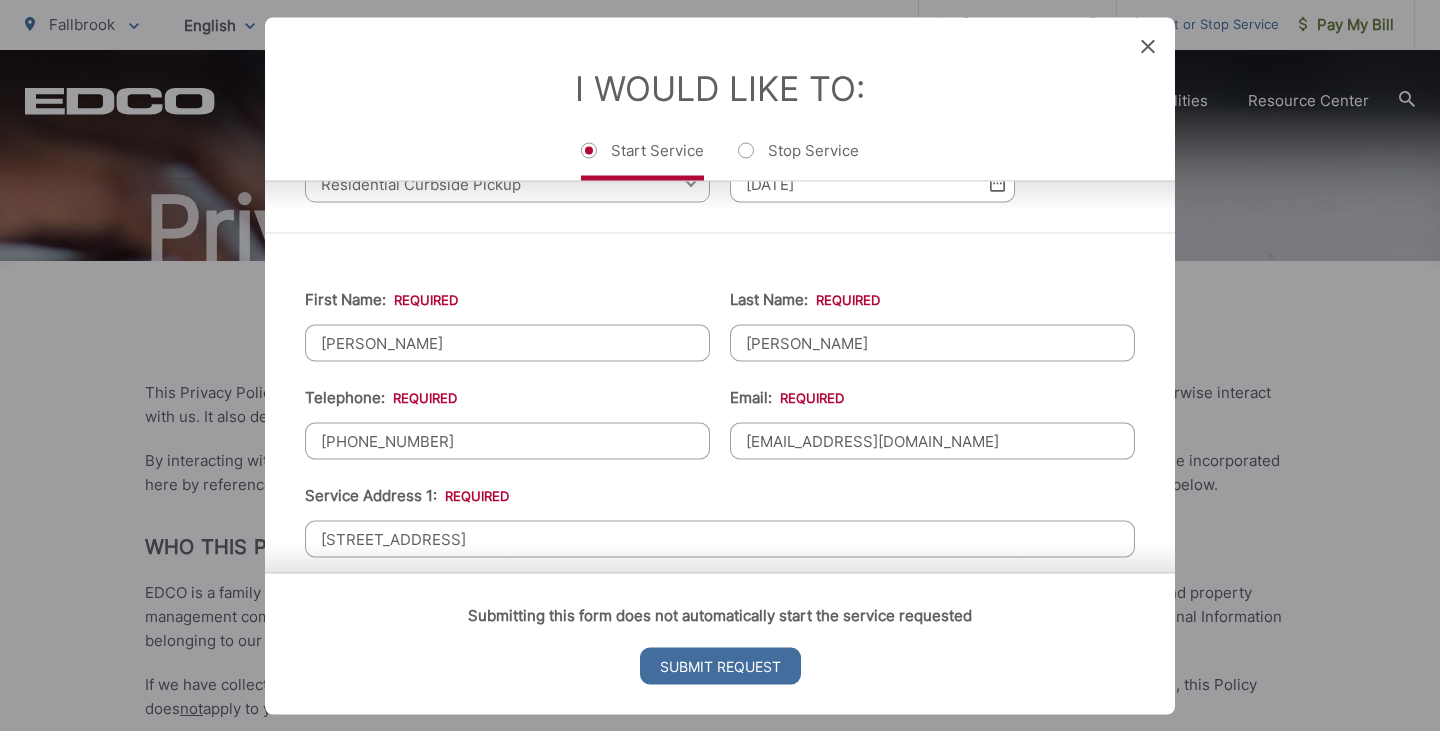 scroll, scrollTop: 484, scrollLeft: 0, axis: vertical 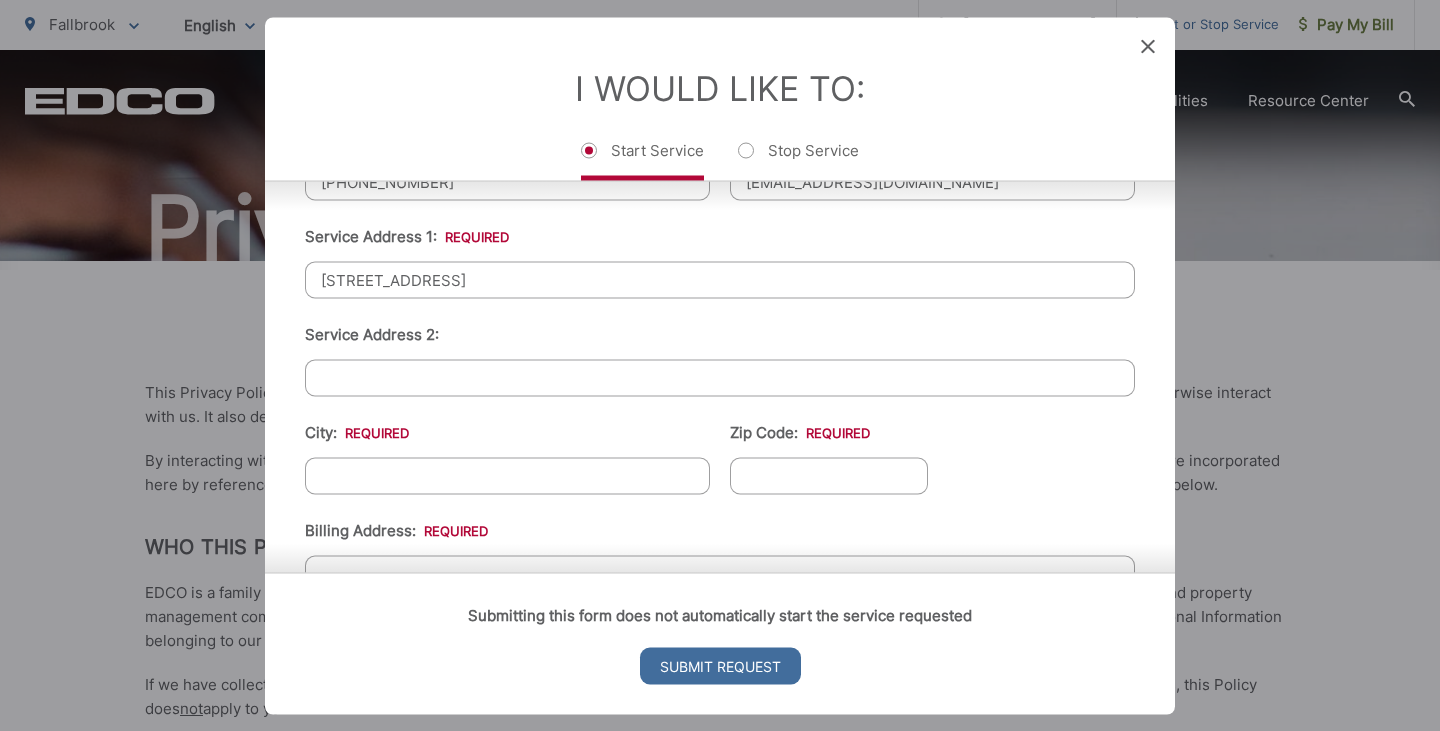 click on "City: *" at bounding box center (507, 475) 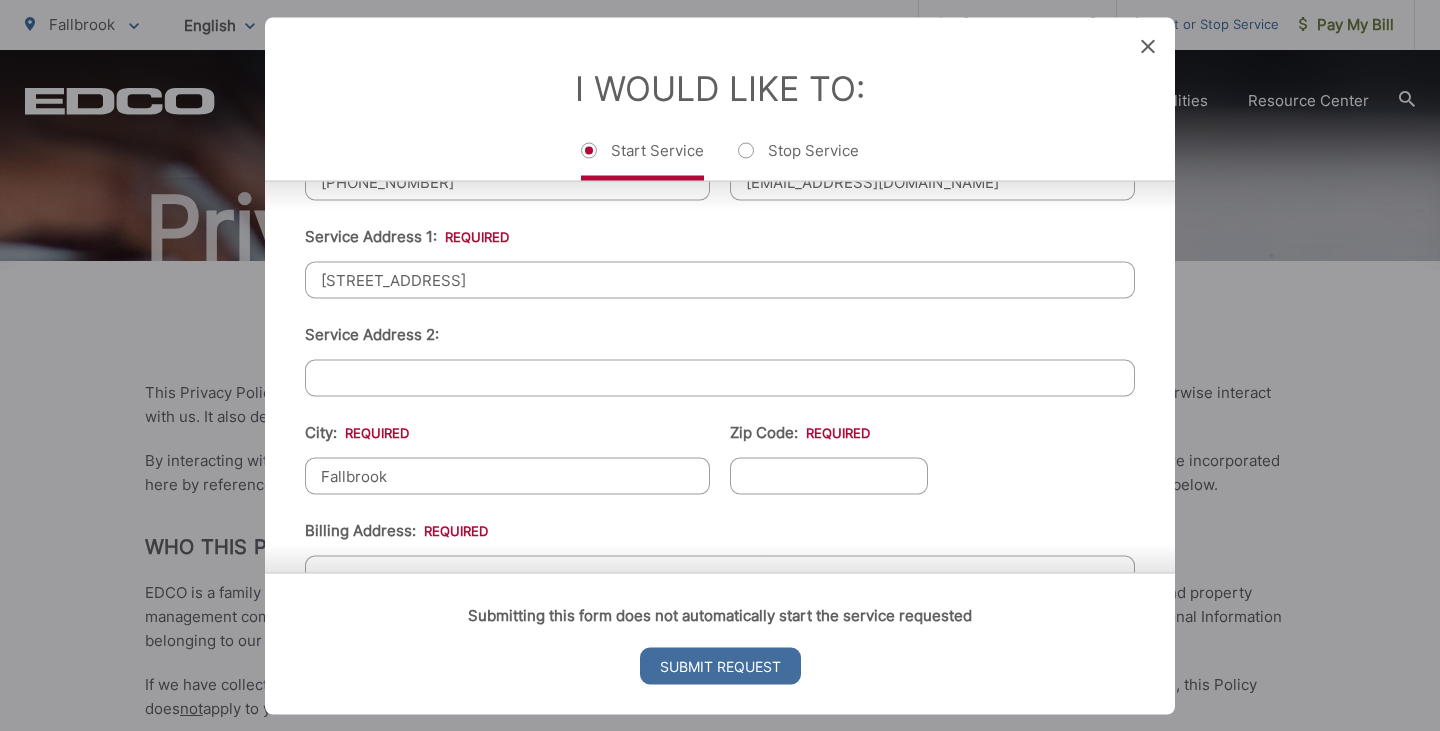 type on "Fallbrook" 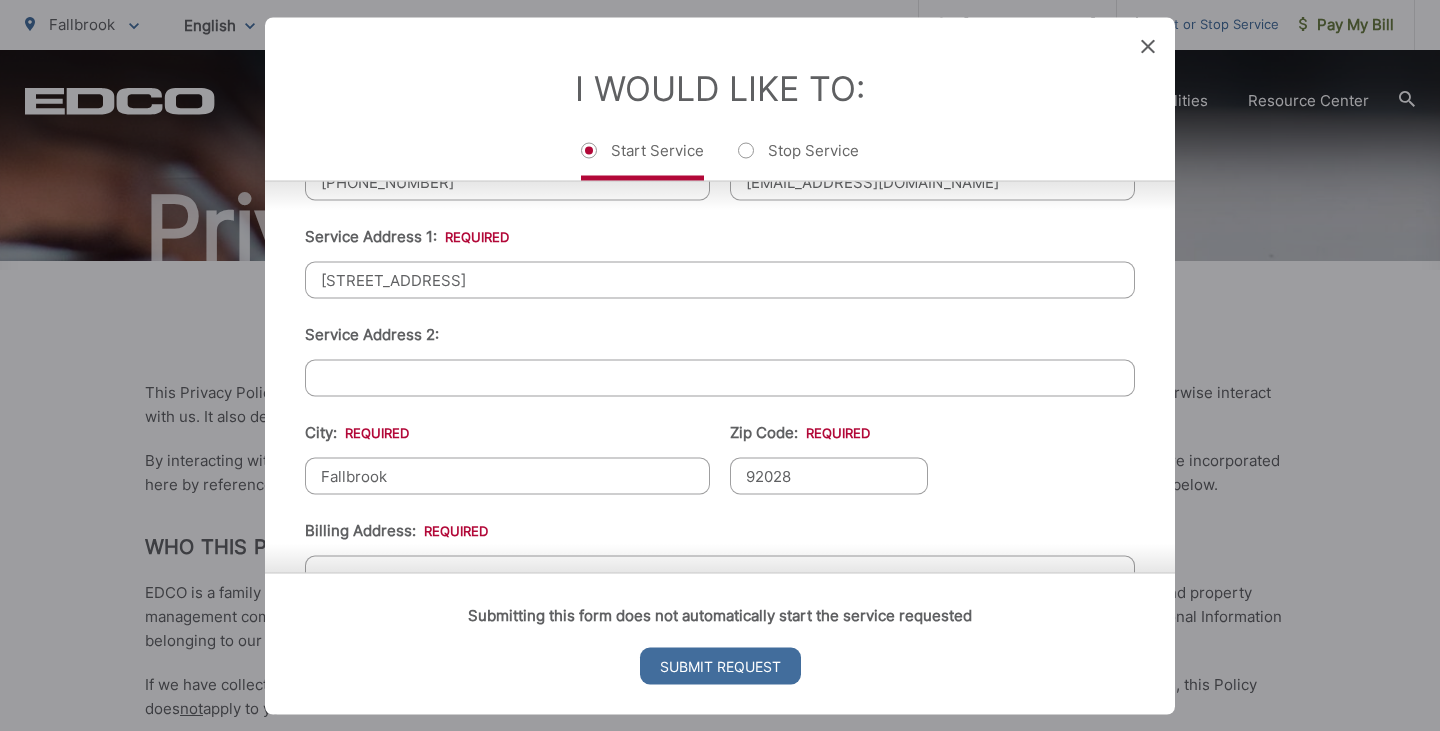 type on "92028" 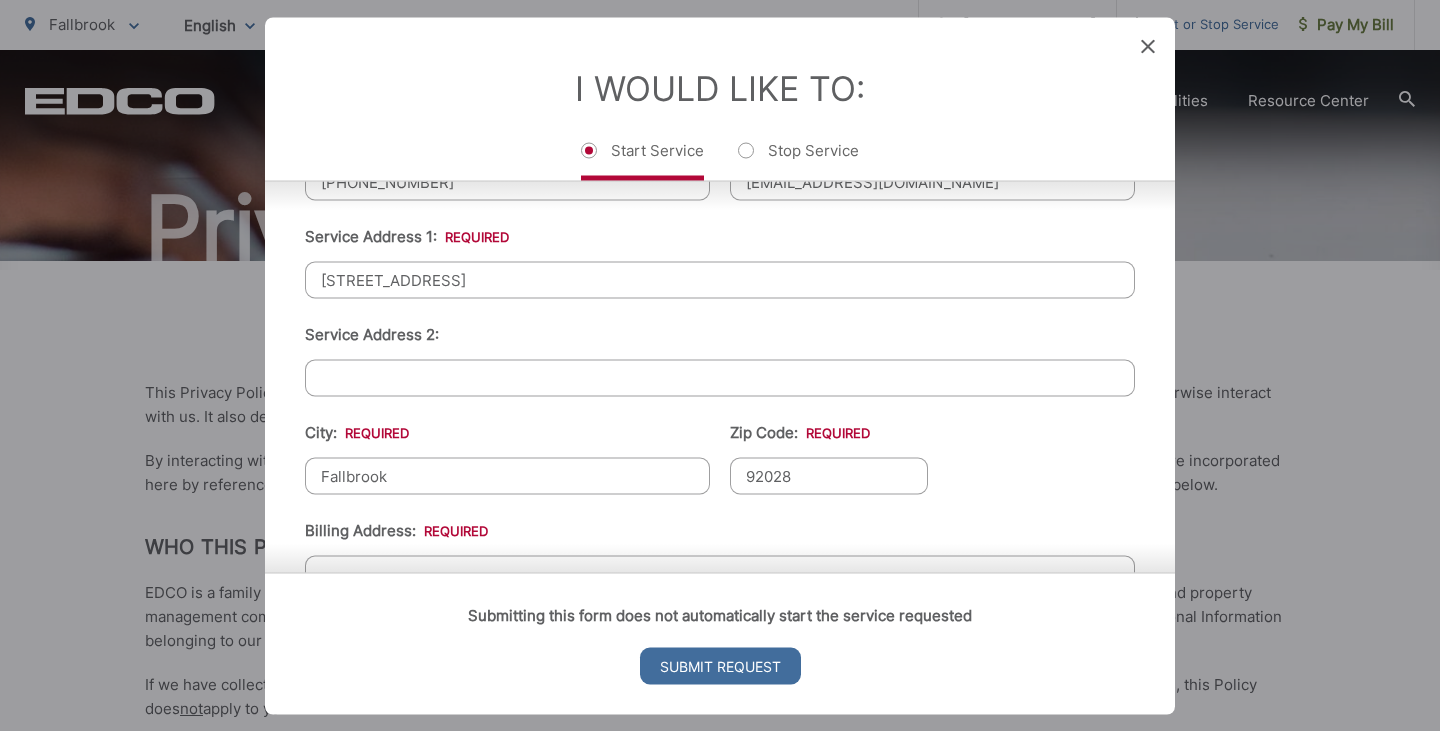 scroll, scrollTop: 503, scrollLeft: 0, axis: vertical 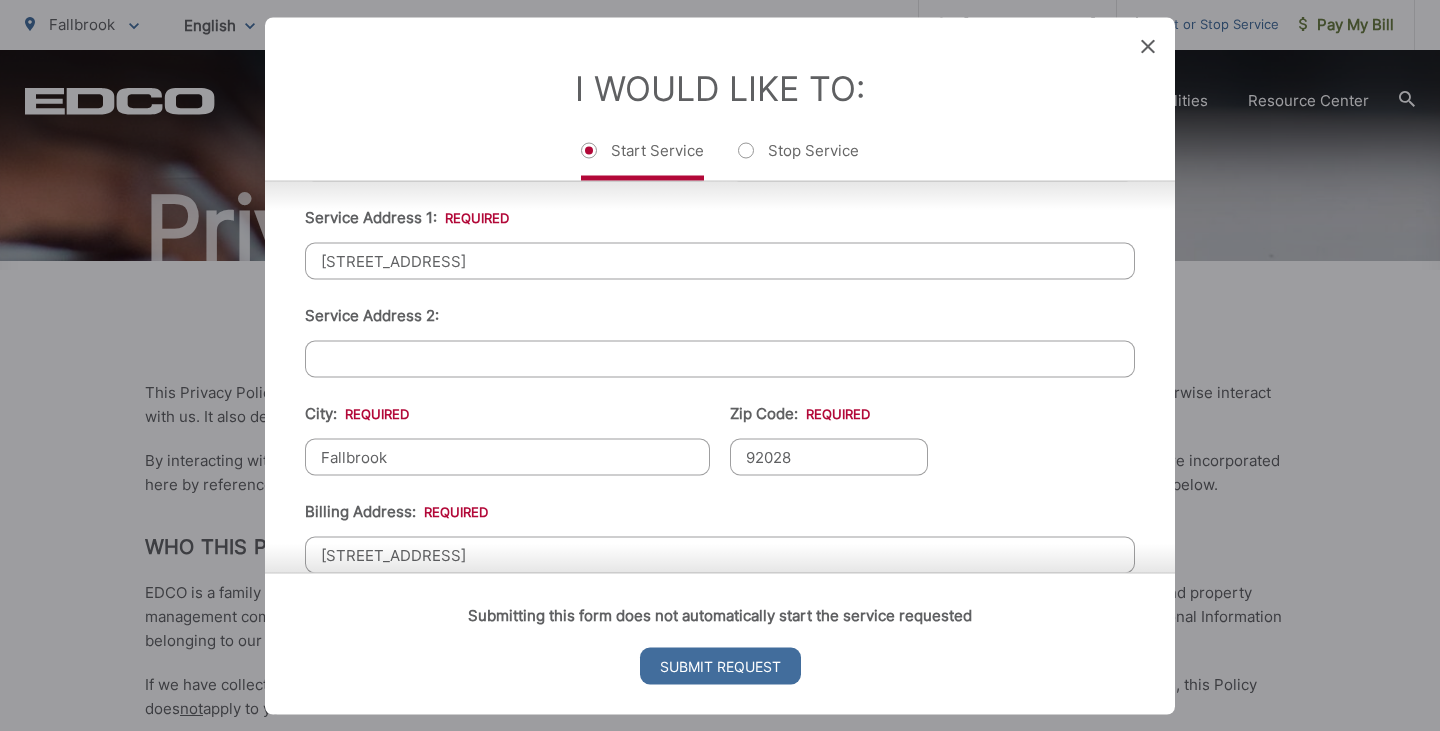 type on "[STREET_ADDRESS]" 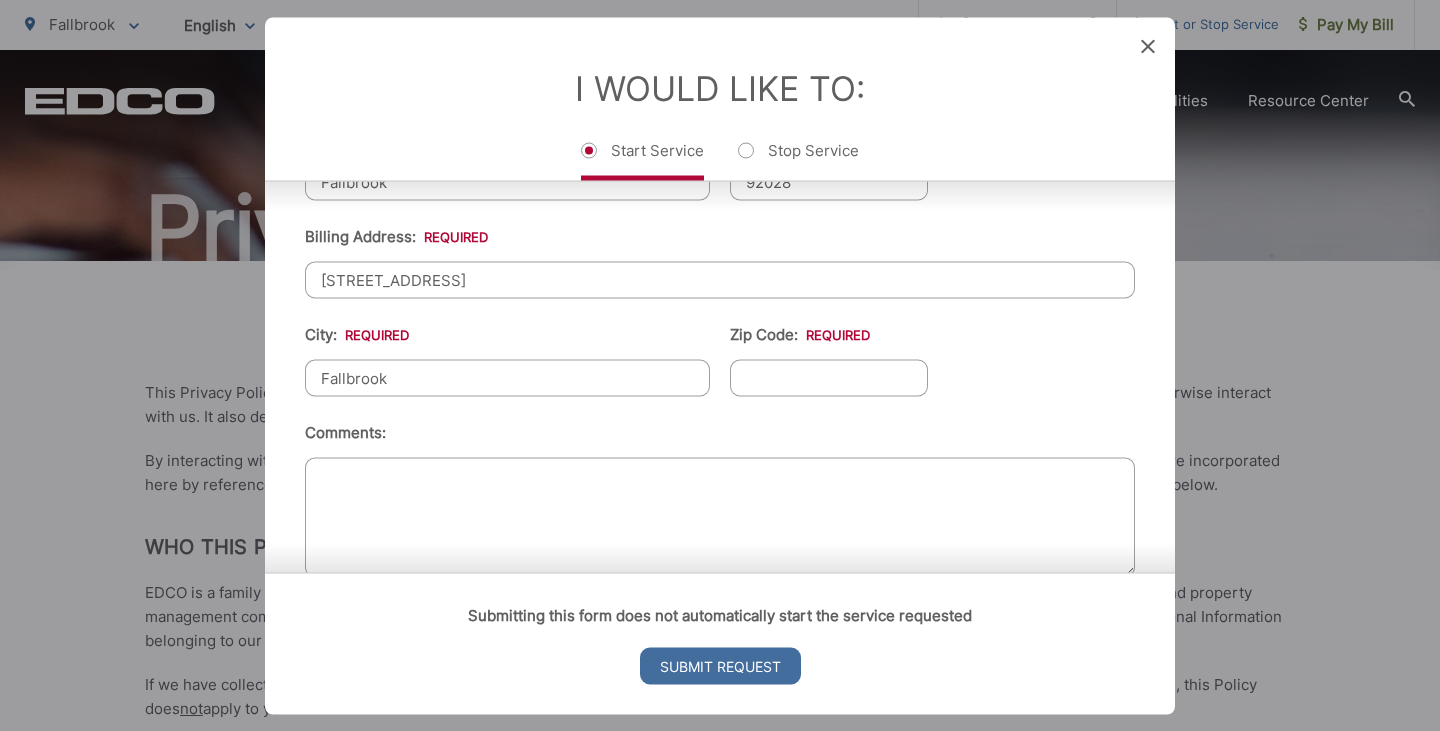 type on "Fallbrook" 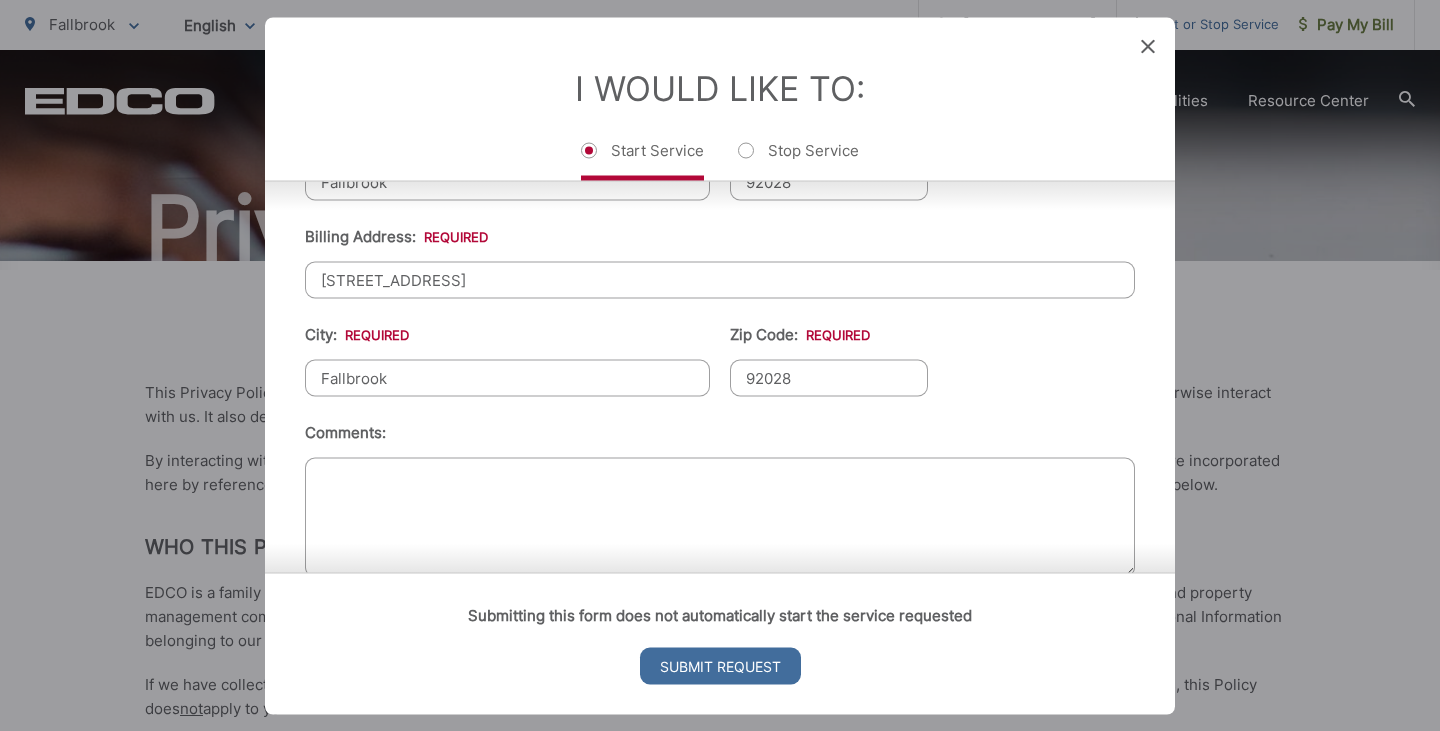 type on "92028" 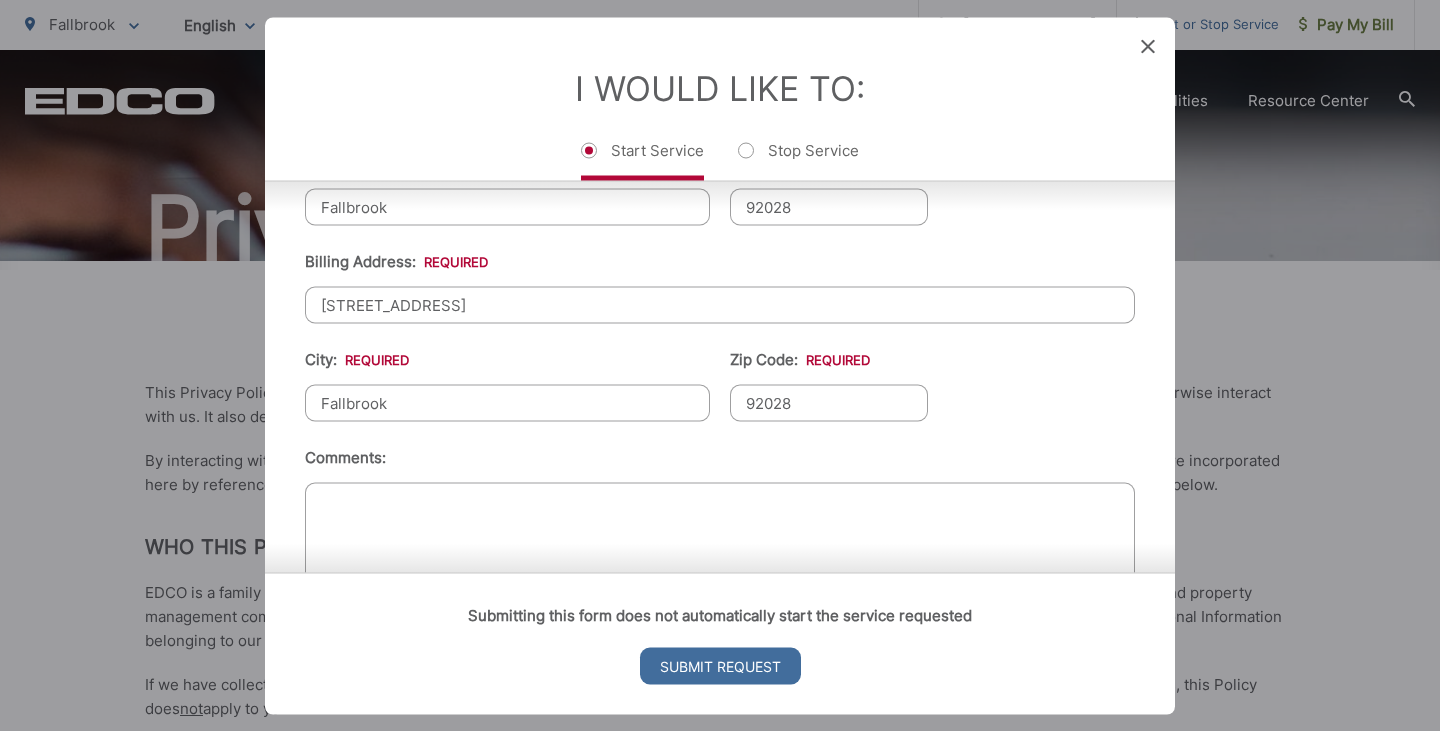 scroll, scrollTop: 818, scrollLeft: 0, axis: vertical 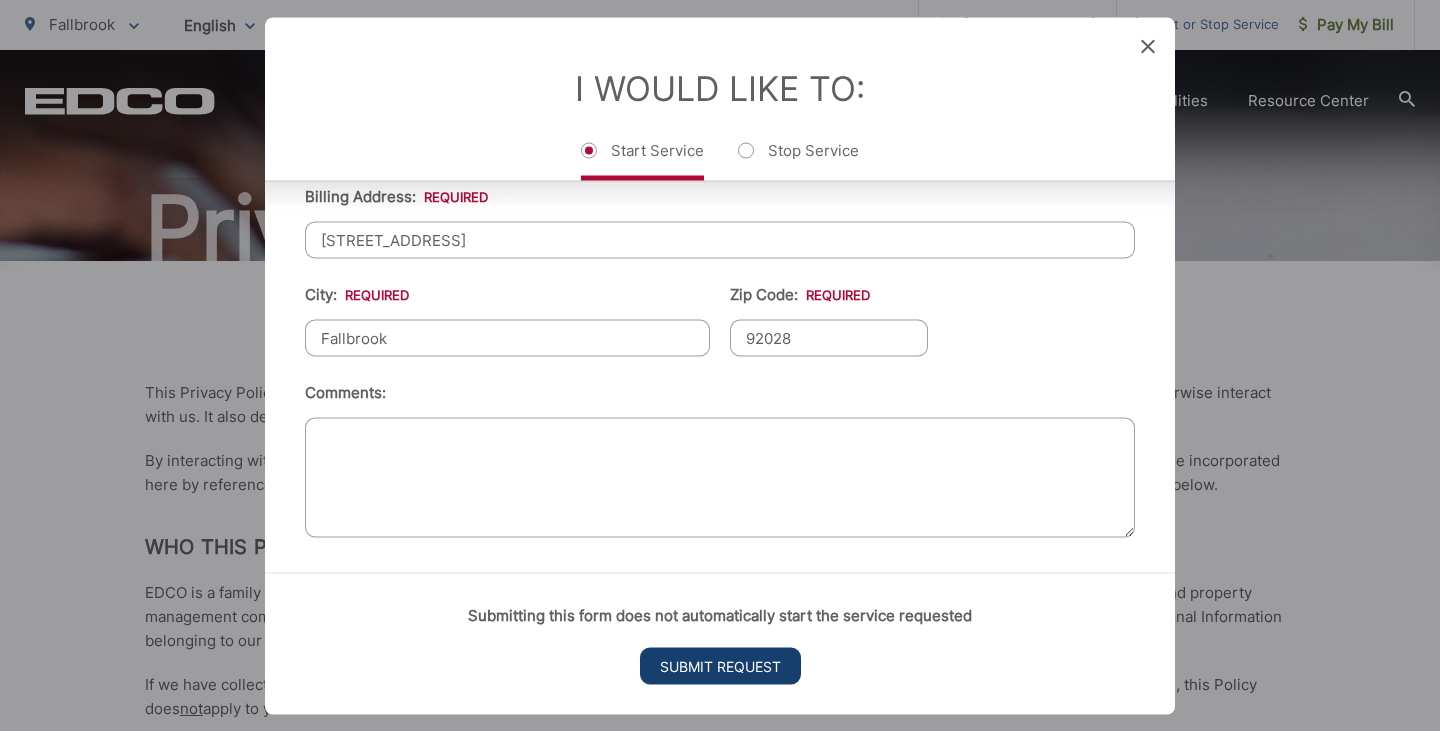 click on "Submit Request" at bounding box center [720, 665] 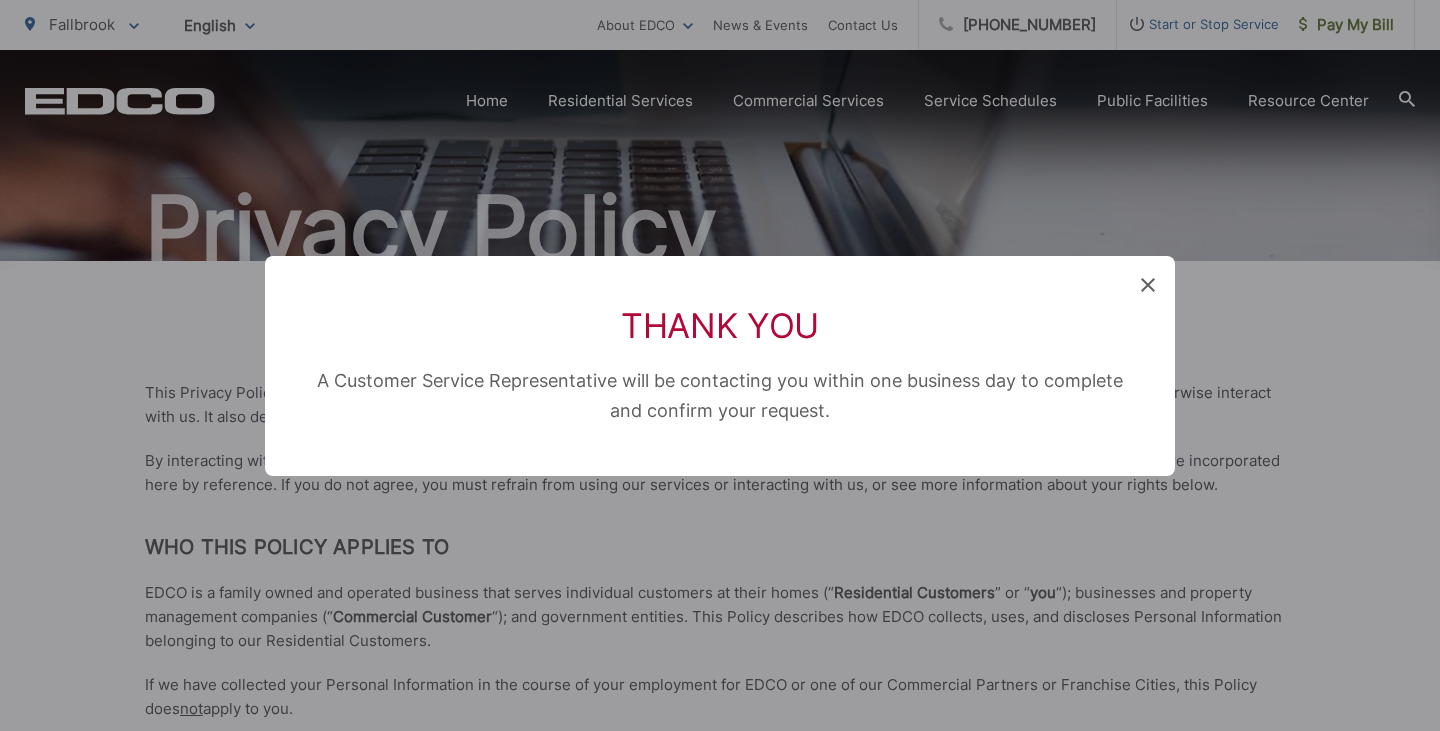 scroll, scrollTop: 295, scrollLeft: 0, axis: vertical 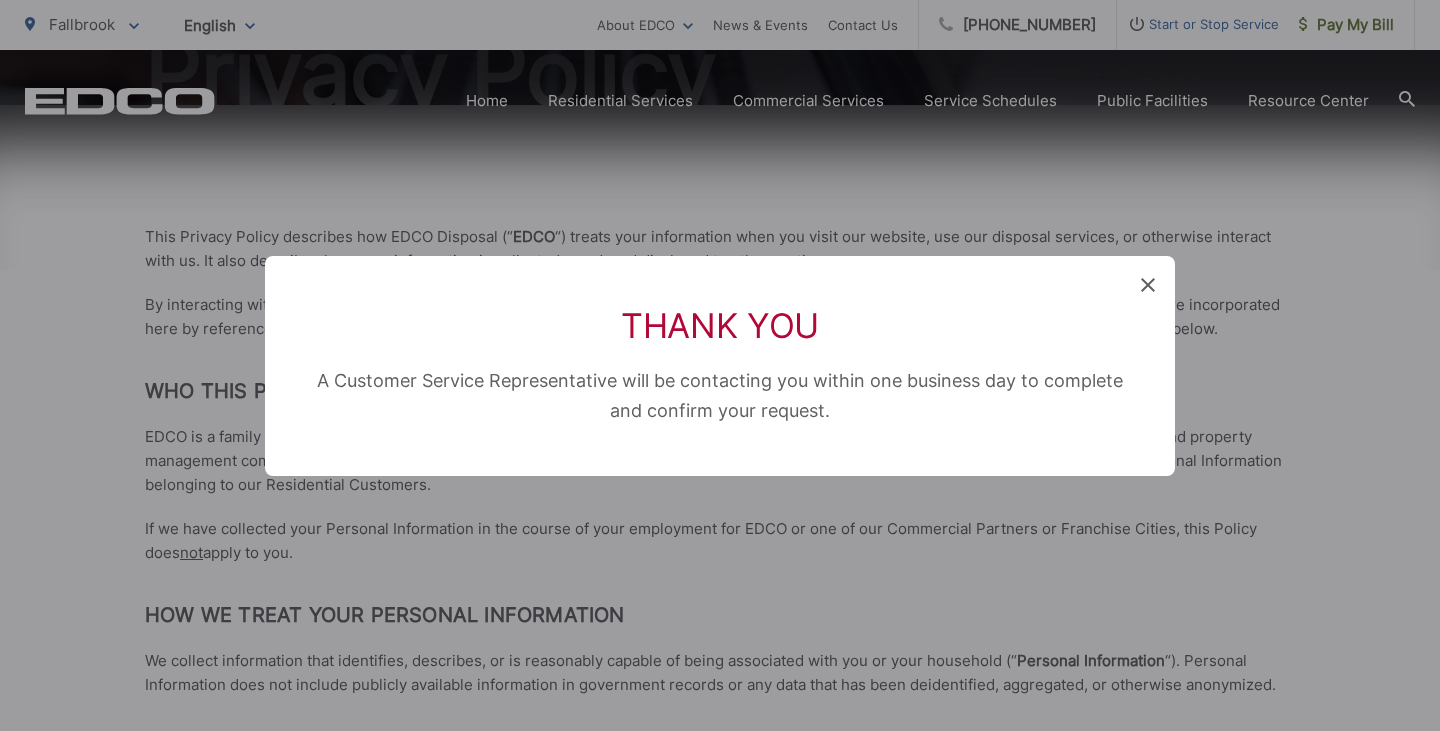 click 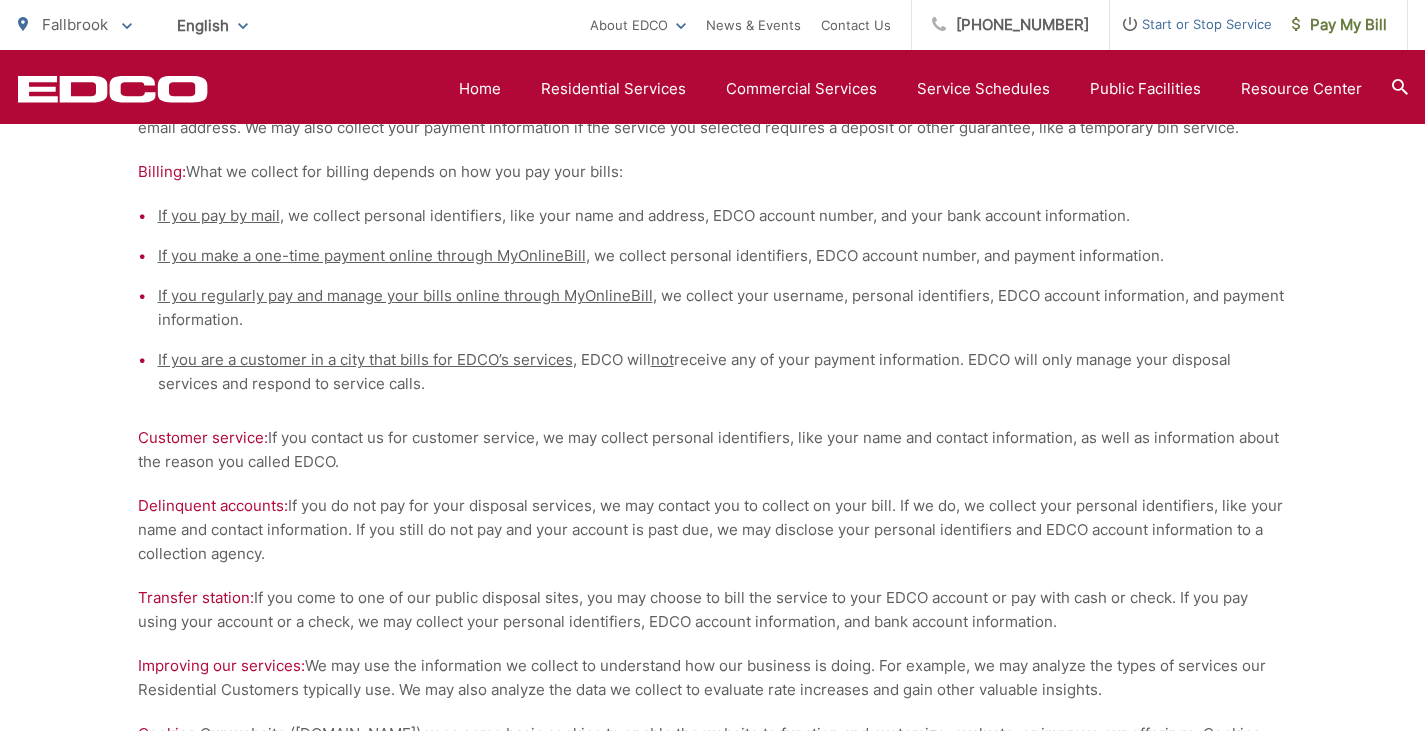 scroll, scrollTop: 1170, scrollLeft: 0, axis: vertical 